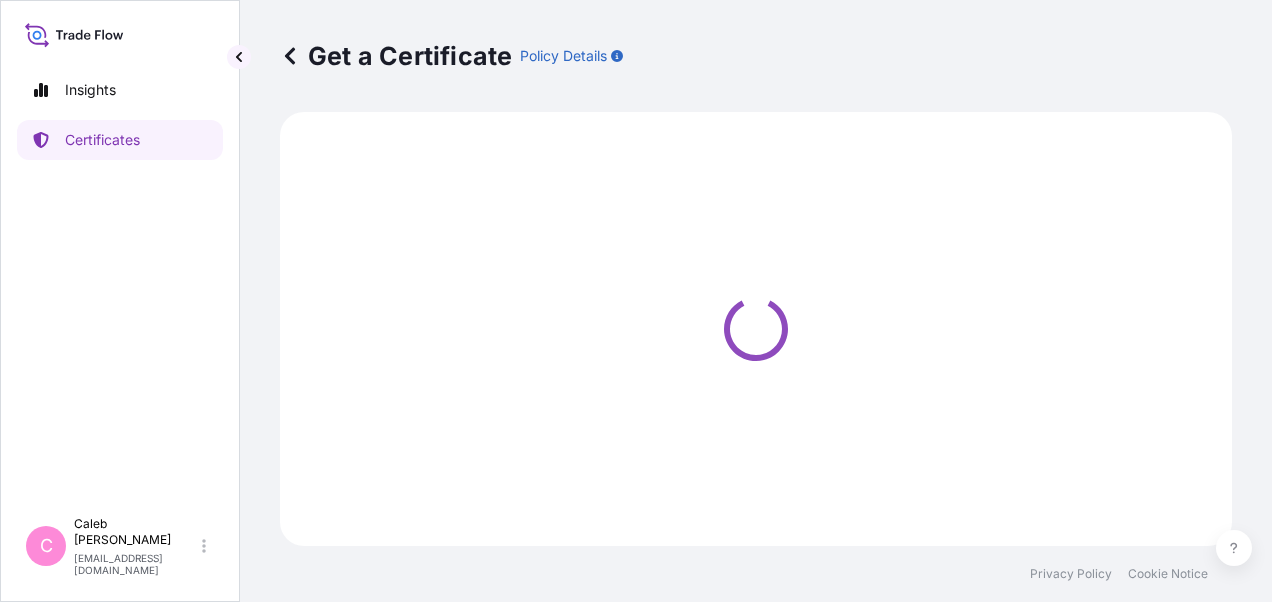 scroll, scrollTop: 0, scrollLeft: 0, axis: both 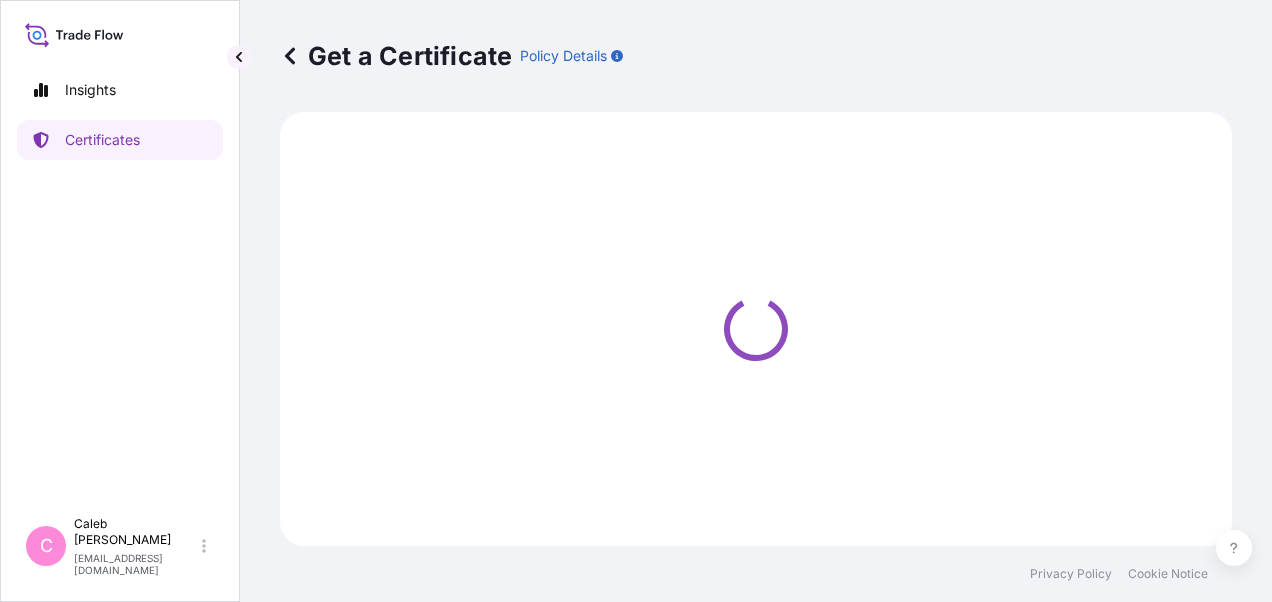 select on "Sea" 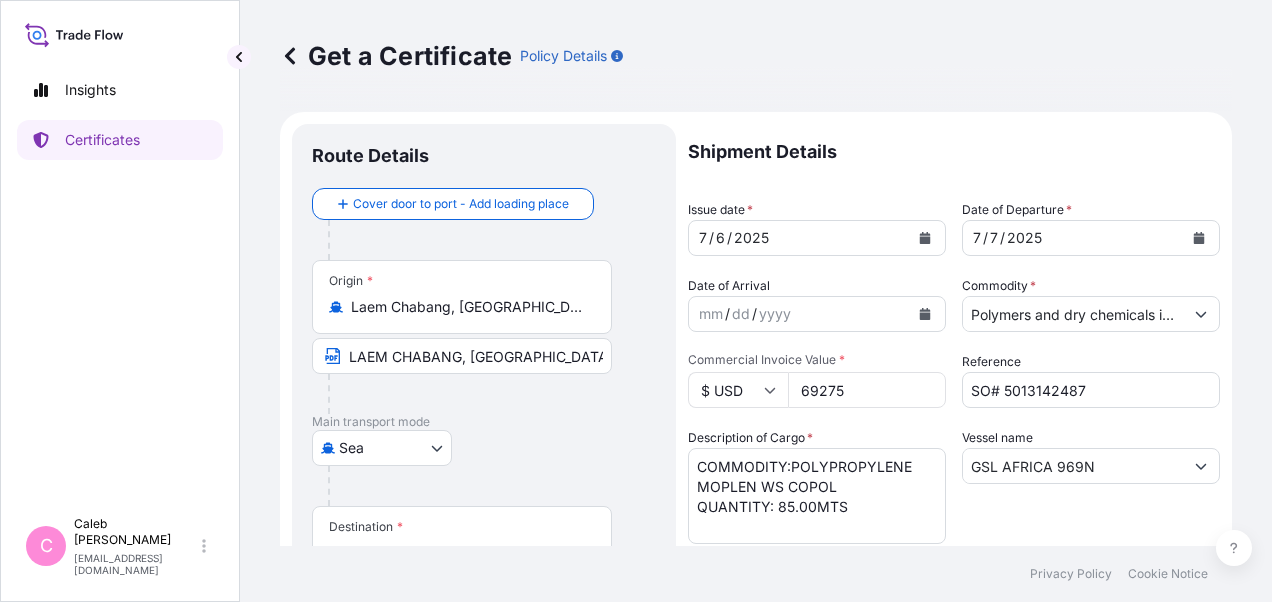 select on "32034" 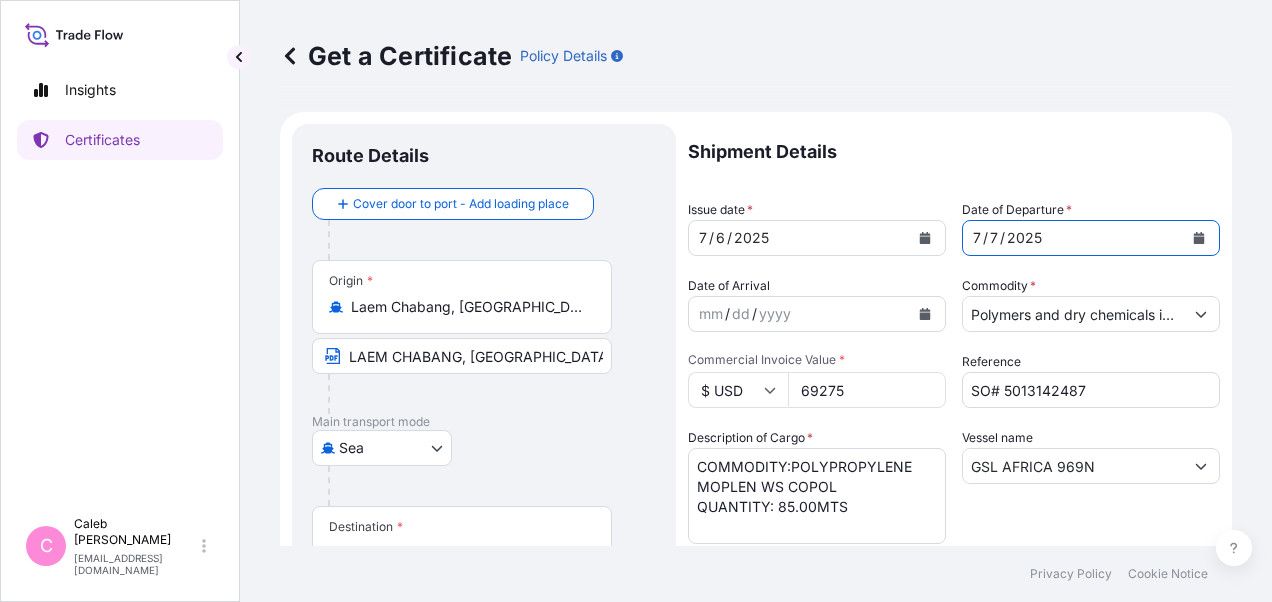 click 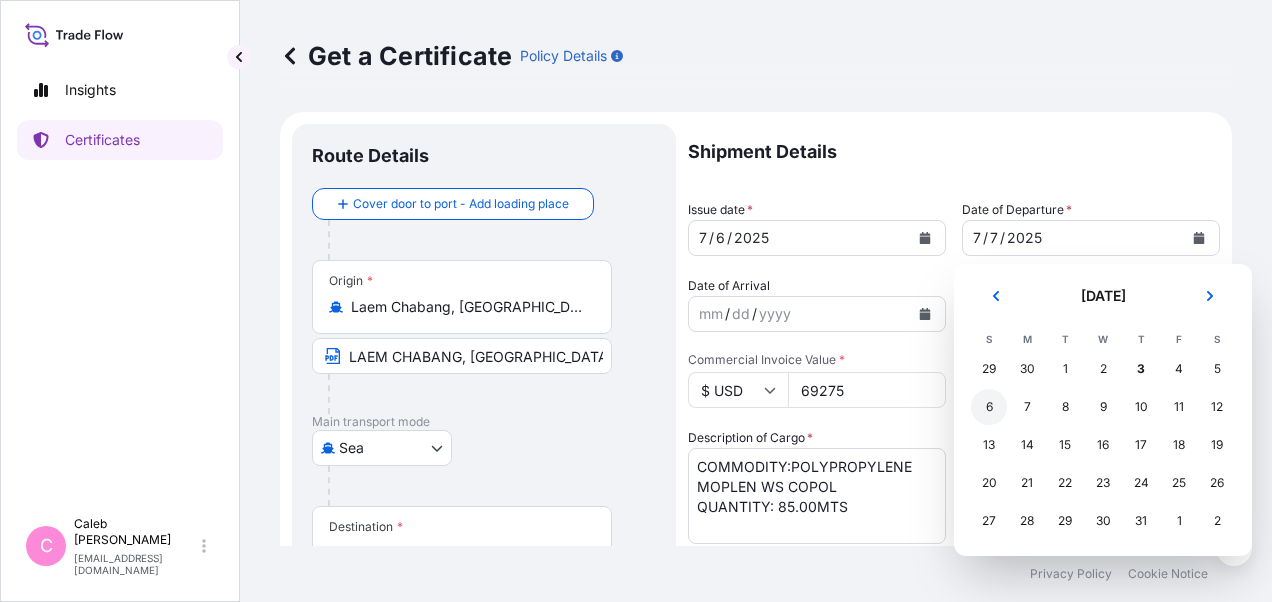 click on "6" at bounding box center (989, 407) 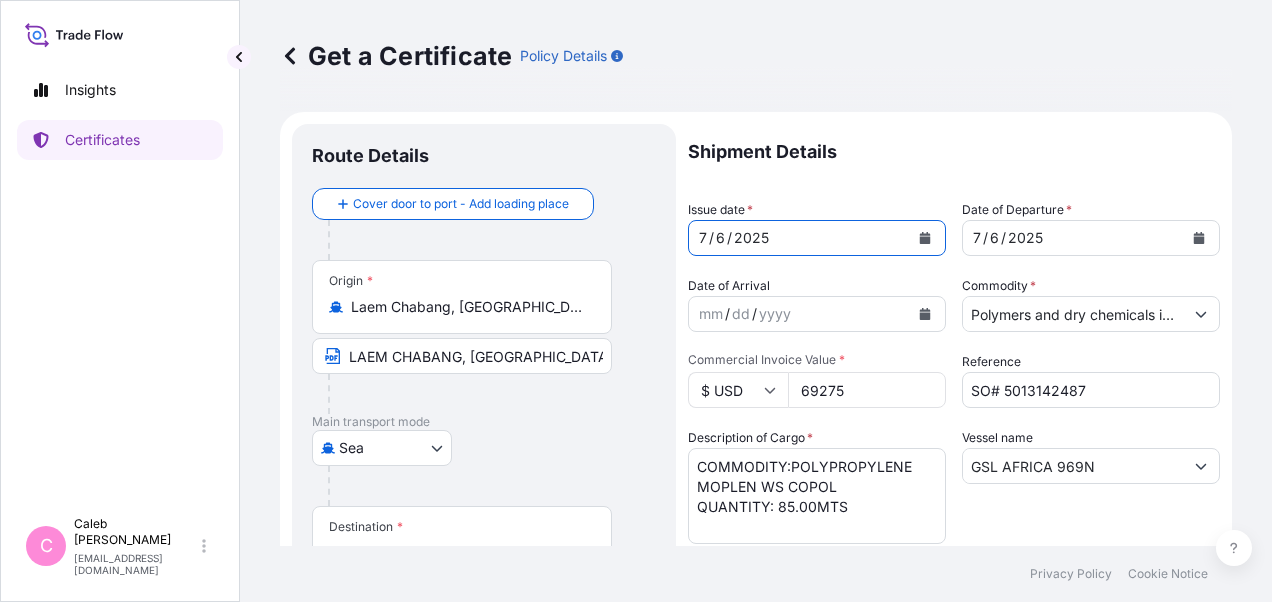click 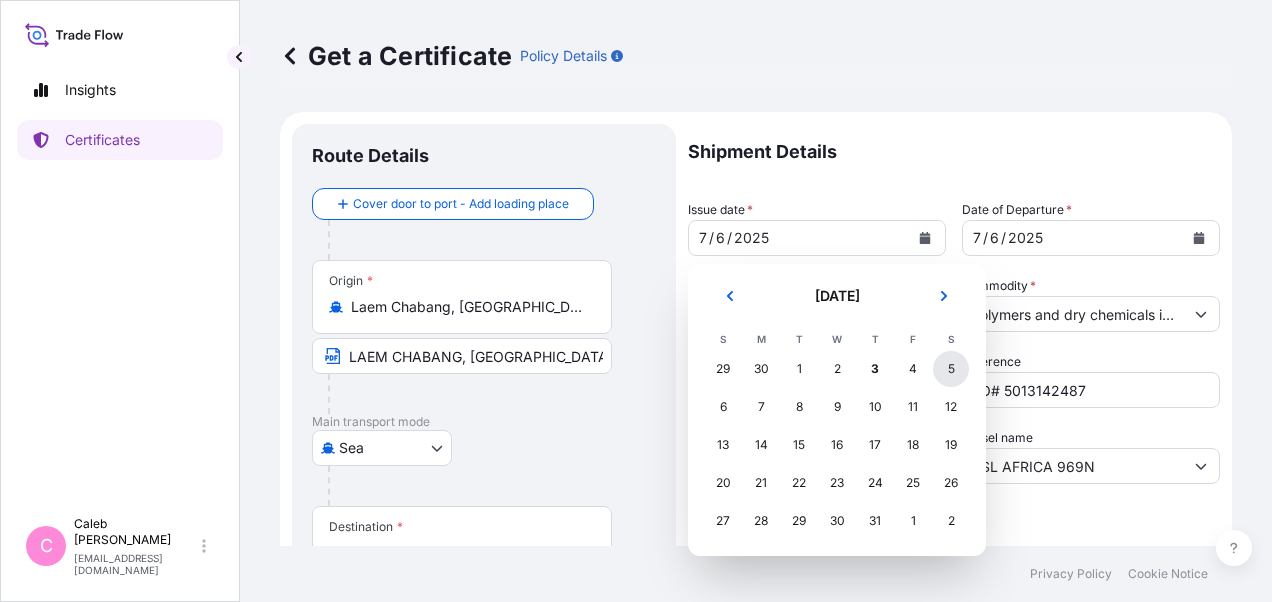 click on "5" at bounding box center [951, 369] 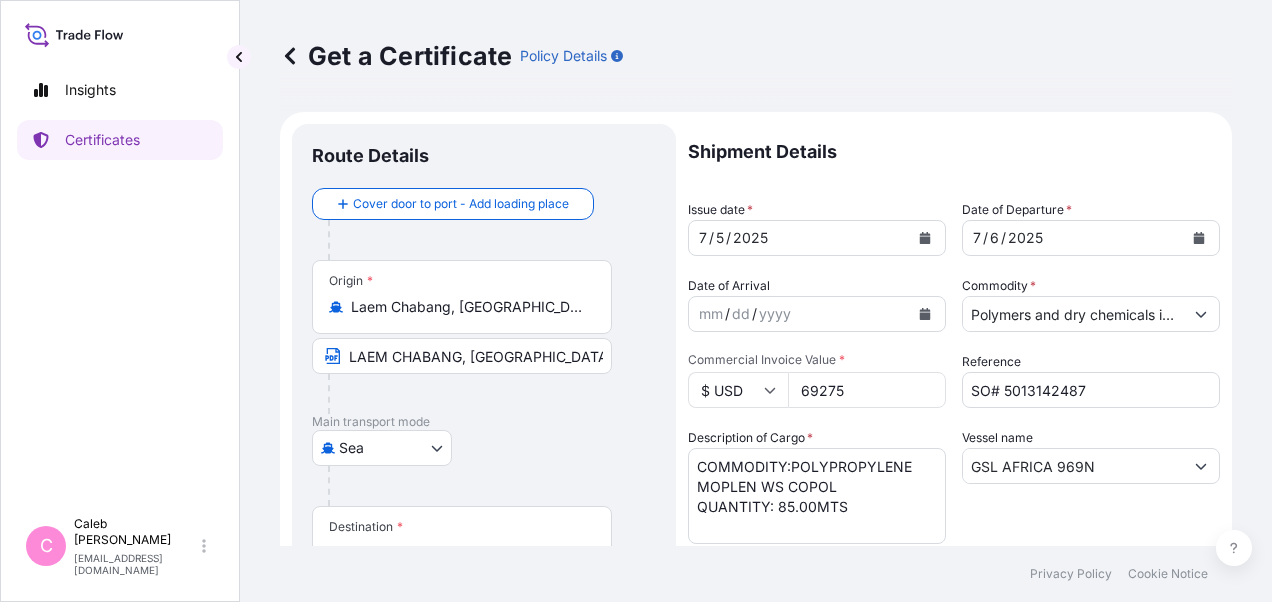 click on "Laem Chabang, [GEOGRAPHIC_DATA], [GEOGRAPHIC_DATA], [GEOGRAPHIC_DATA]" at bounding box center (469, 307) 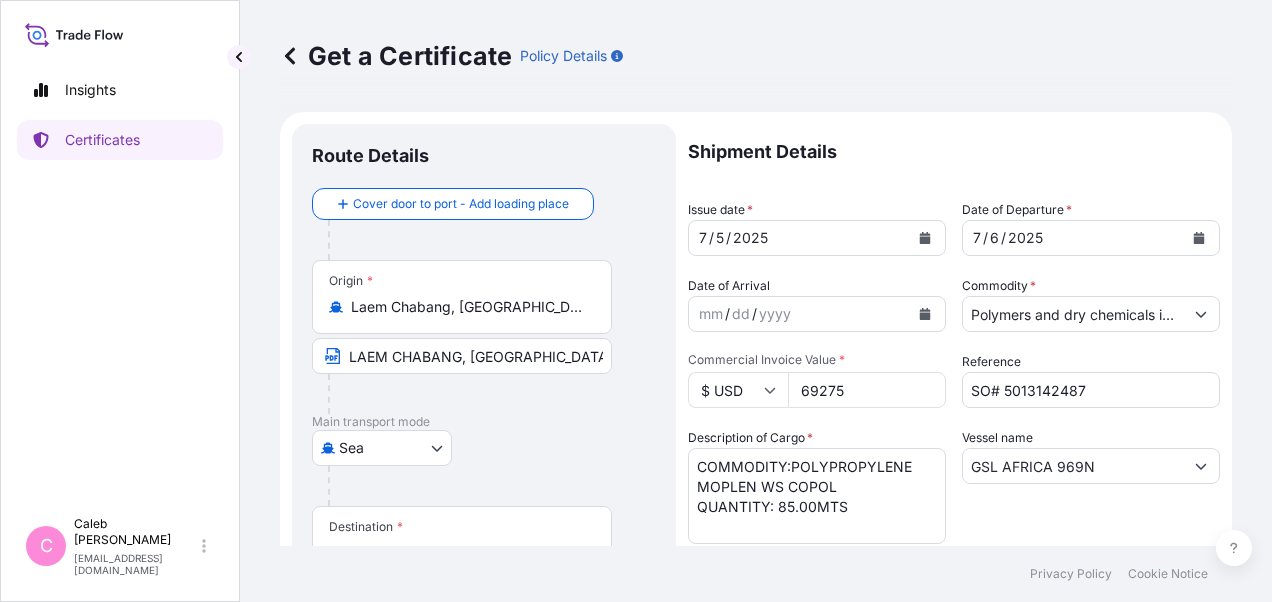 drag, startPoint x: 350, startPoint y: 306, endPoint x: 587, endPoint y: 312, distance: 237.07594 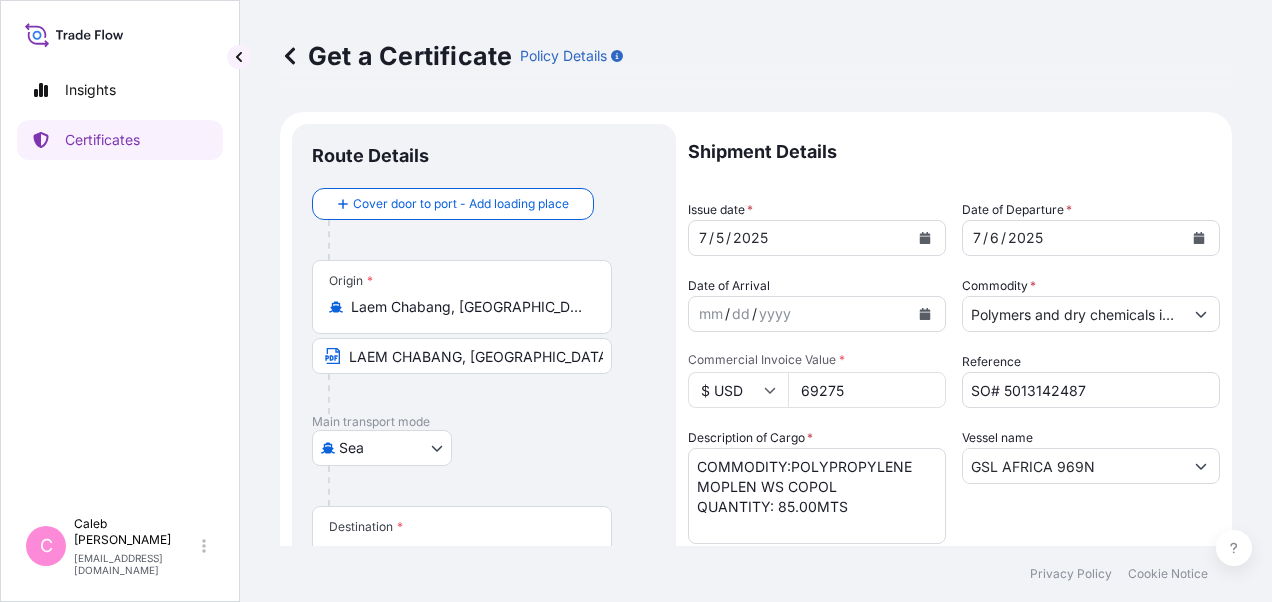 click on "Laem Chabang, [GEOGRAPHIC_DATA], [GEOGRAPHIC_DATA], [GEOGRAPHIC_DATA]" at bounding box center [462, 307] 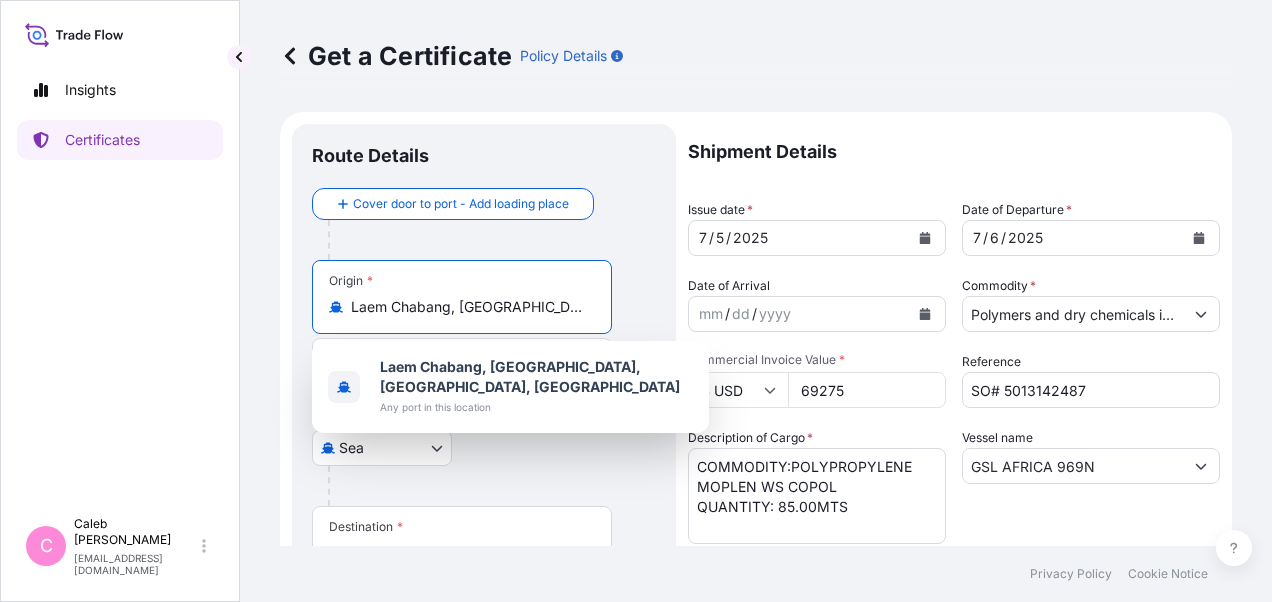 drag, startPoint x: 587, startPoint y: 312, endPoint x: 567, endPoint y: 306, distance: 20.880613 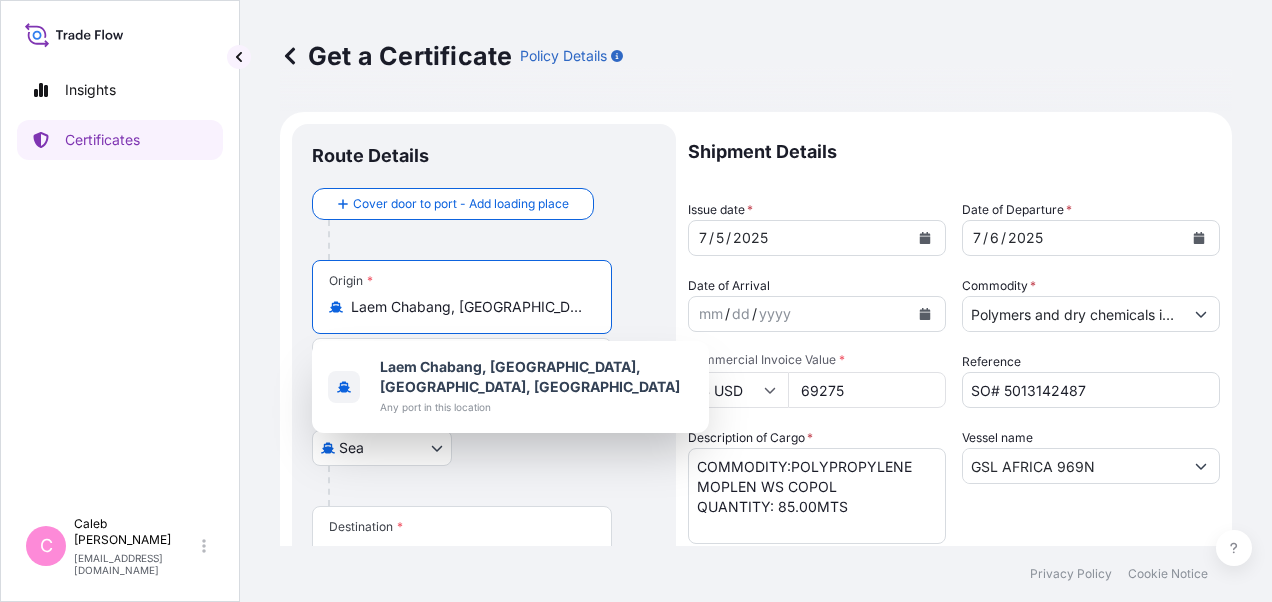 click on "Laem Chabang, [GEOGRAPHIC_DATA], [GEOGRAPHIC_DATA], [GEOGRAPHIC_DATA]" at bounding box center [469, 307] 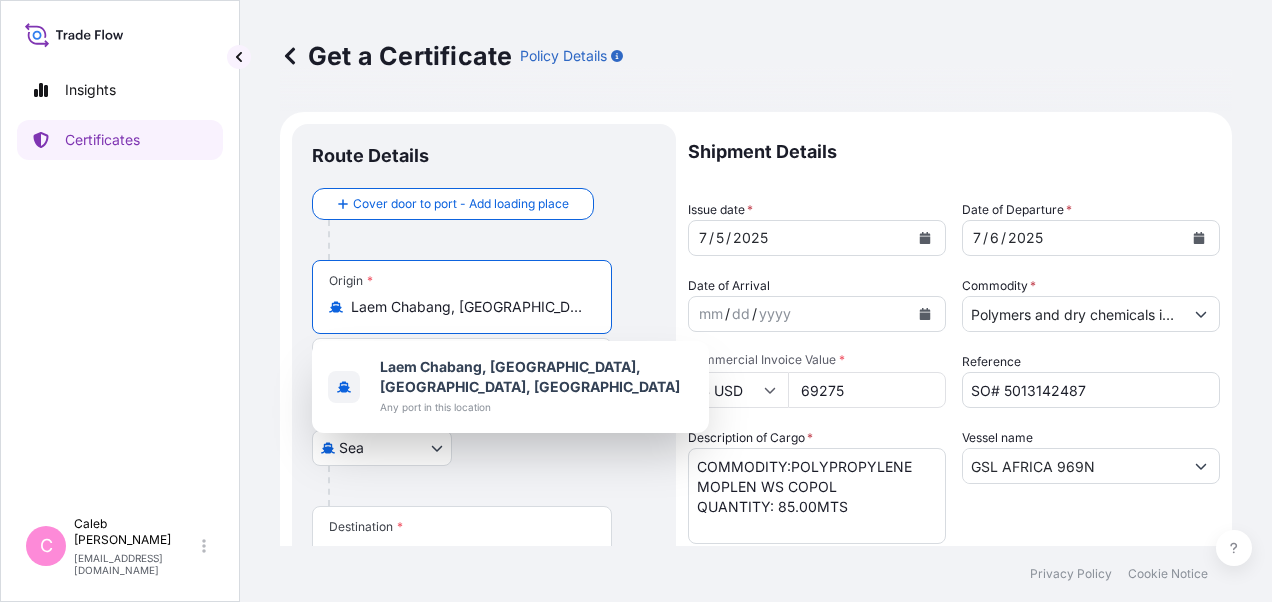 click on "Laem Chabang, [GEOGRAPHIC_DATA], [GEOGRAPHIC_DATA], [GEOGRAPHIC_DATA]" at bounding box center [469, 307] 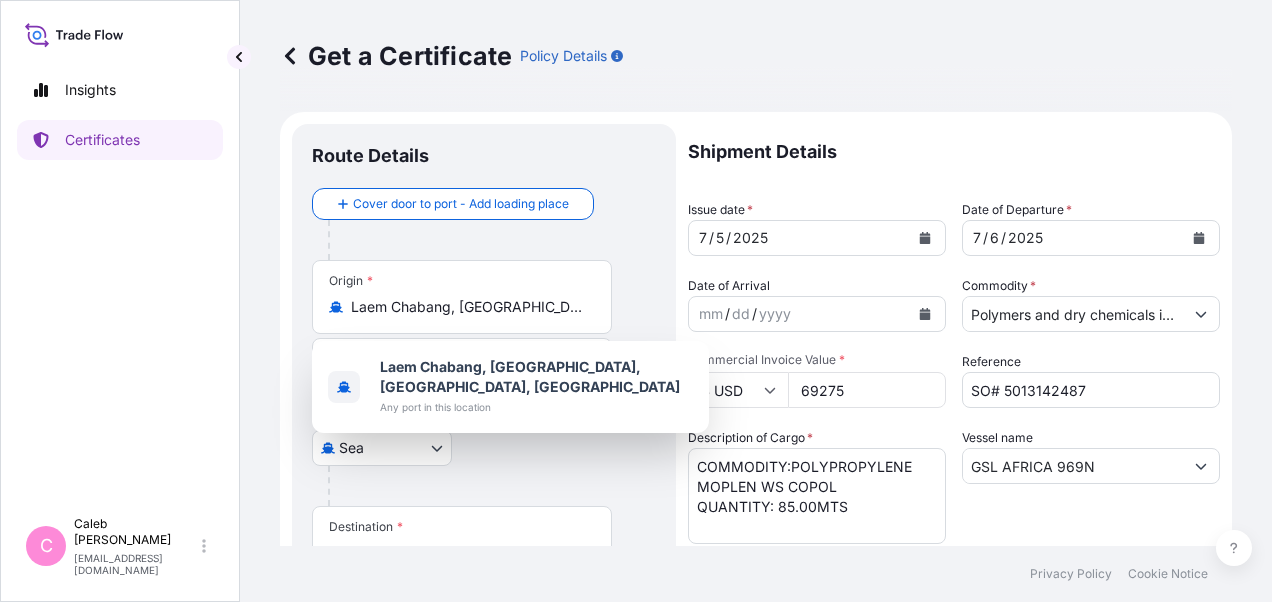 click on "Laem Chabang, [GEOGRAPHIC_DATA], [GEOGRAPHIC_DATA], [GEOGRAPHIC_DATA]" at bounding box center [462, 307] 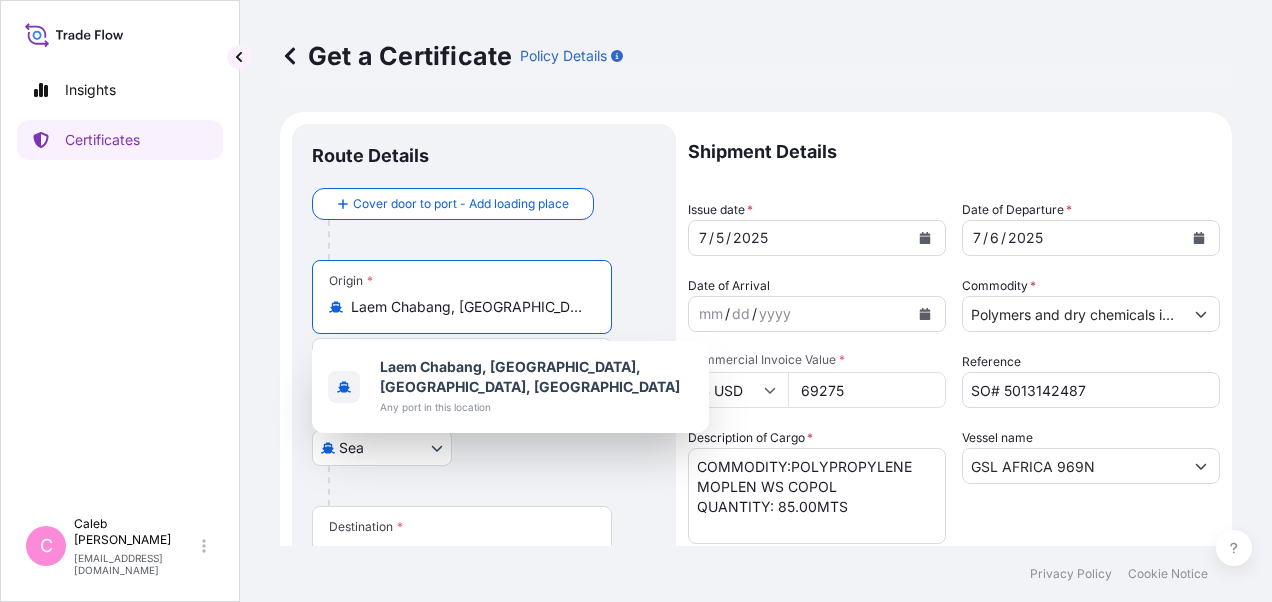 drag, startPoint x: 566, startPoint y: 306, endPoint x: 435, endPoint y: 304, distance: 131.01526 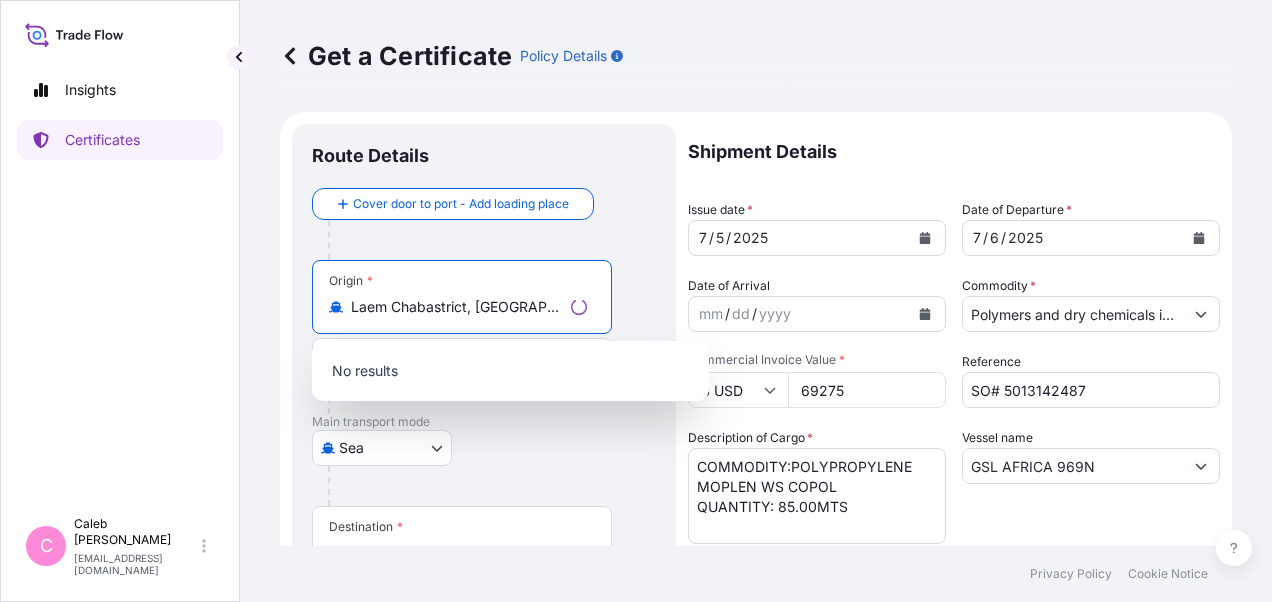 click on "Laem Chabastrict, [GEOGRAPHIC_DATA], [GEOGRAPHIC_DATA]" at bounding box center [457, 307] 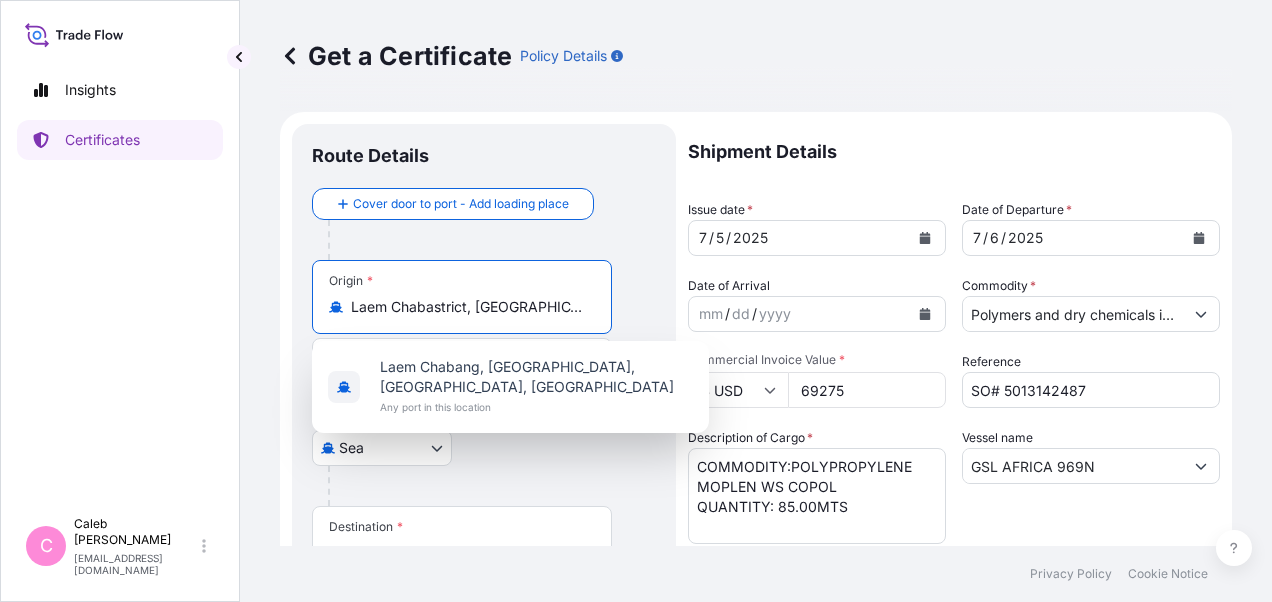 scroll, scrollTop: 0, scrollLeft: 2, axis: horizontal 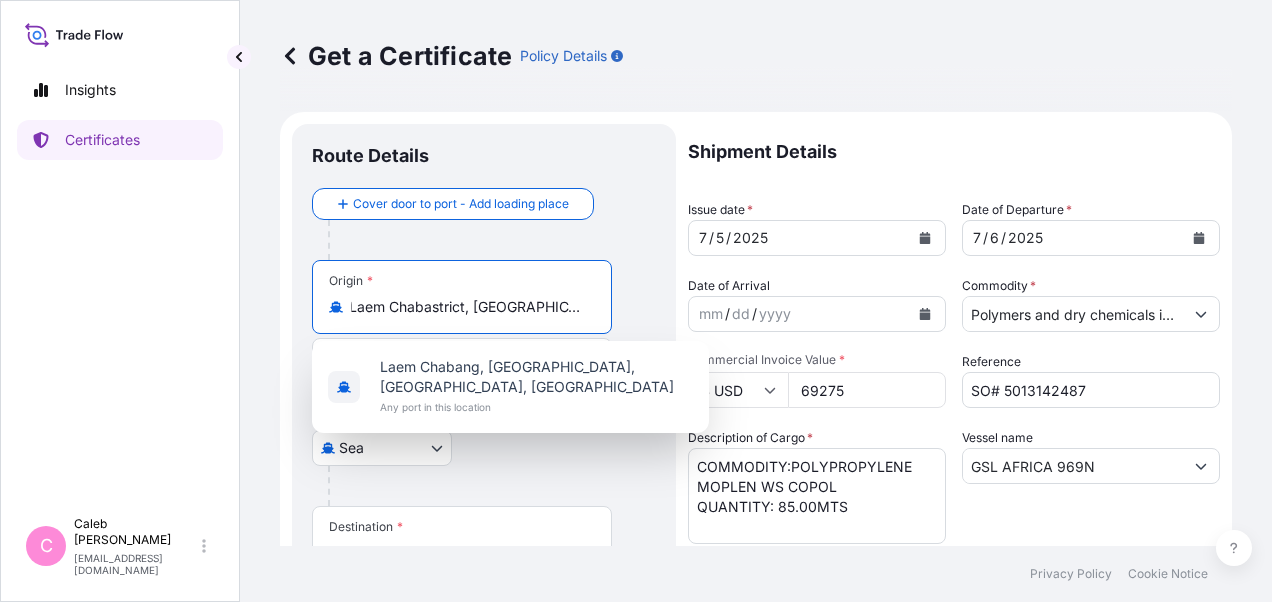 drag, startPoint x: 584, startPoint y: 306, endPoint x: 411, endPoint y: 305, distance: 173.00288 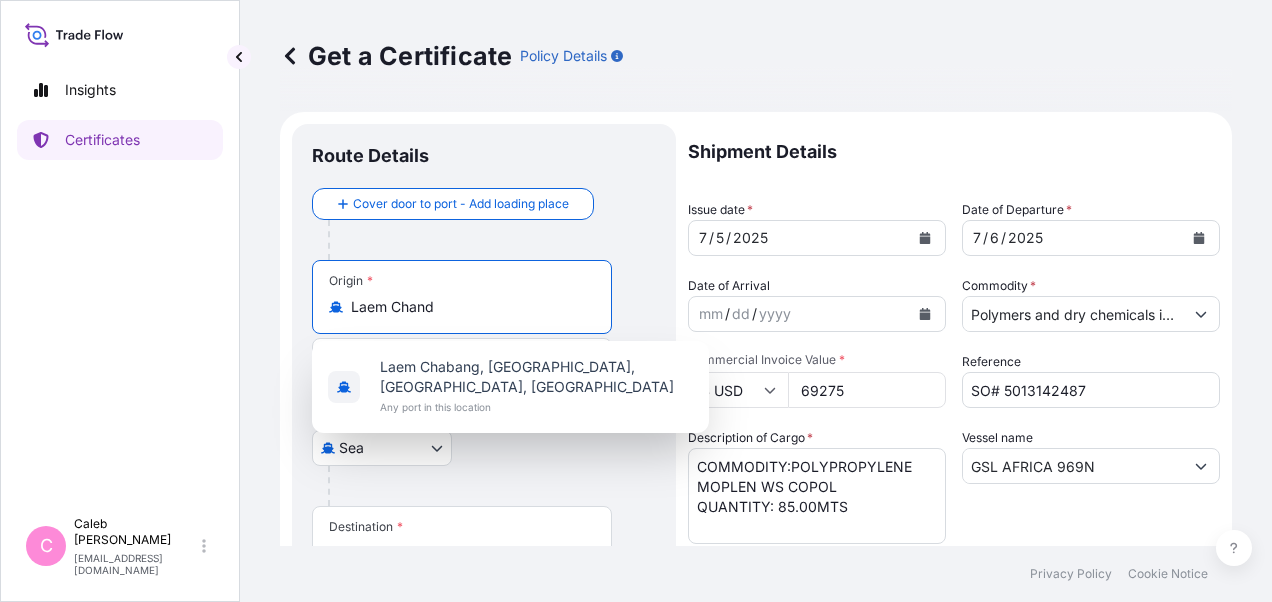 scroll, scrollTop: 0, scrollLeft: 0, axis: both 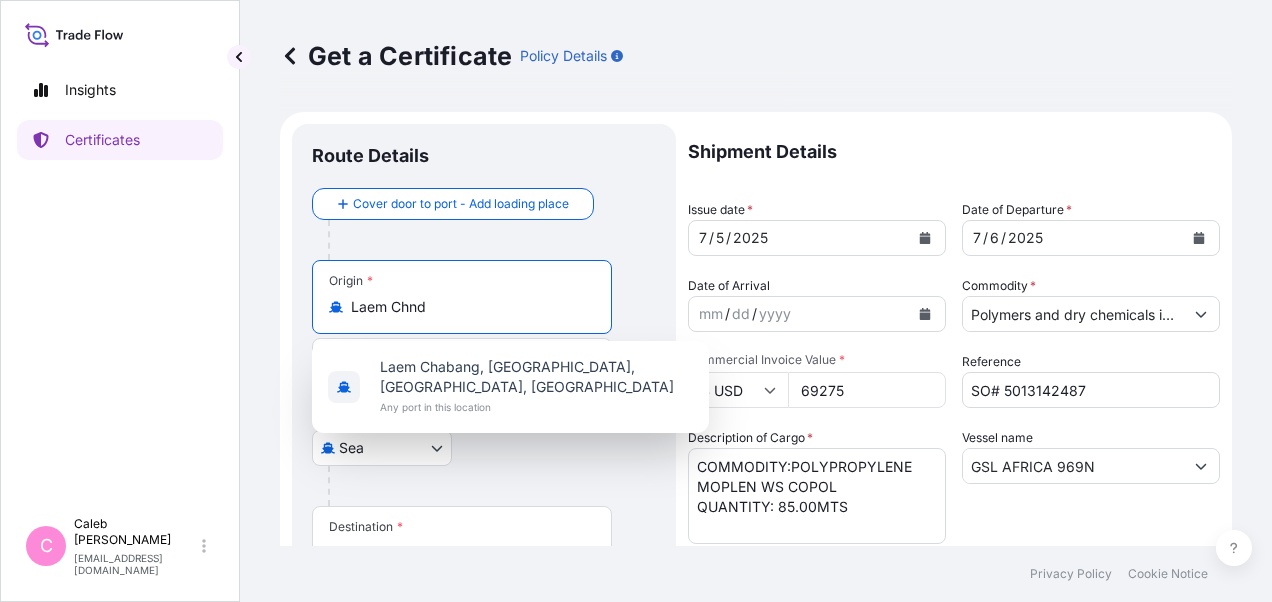 type on "Laem Cnd" 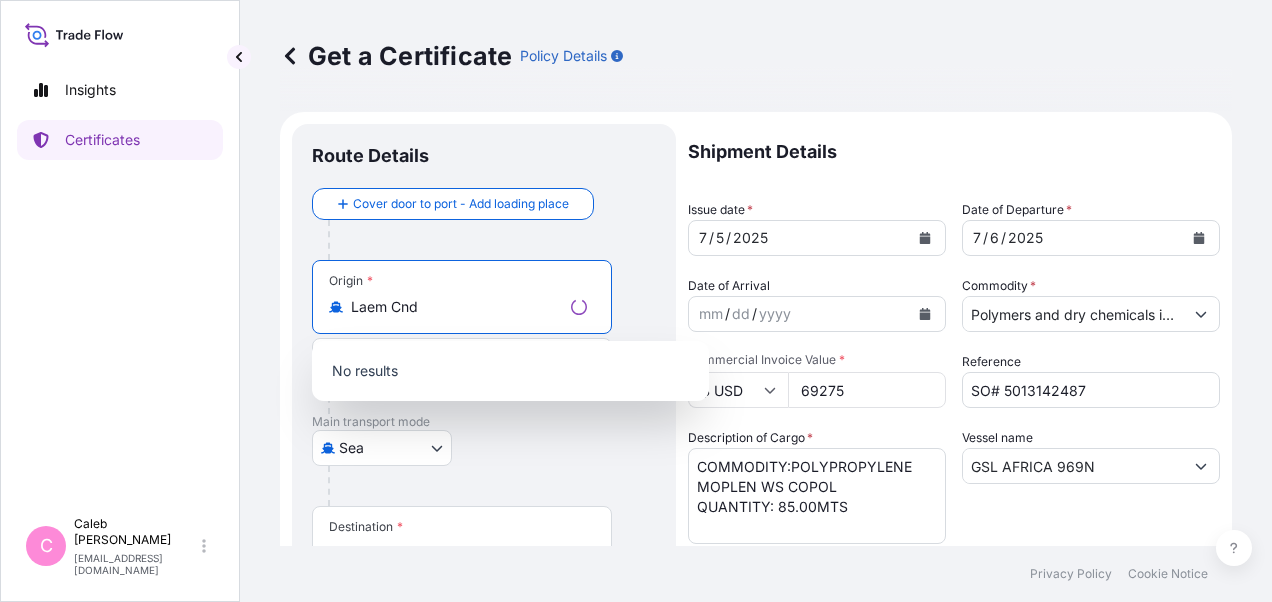 drag, startPoint x: 476, startPoint y: 304, endPoint x: 333, endPoint y: 306, distance: 143.01399 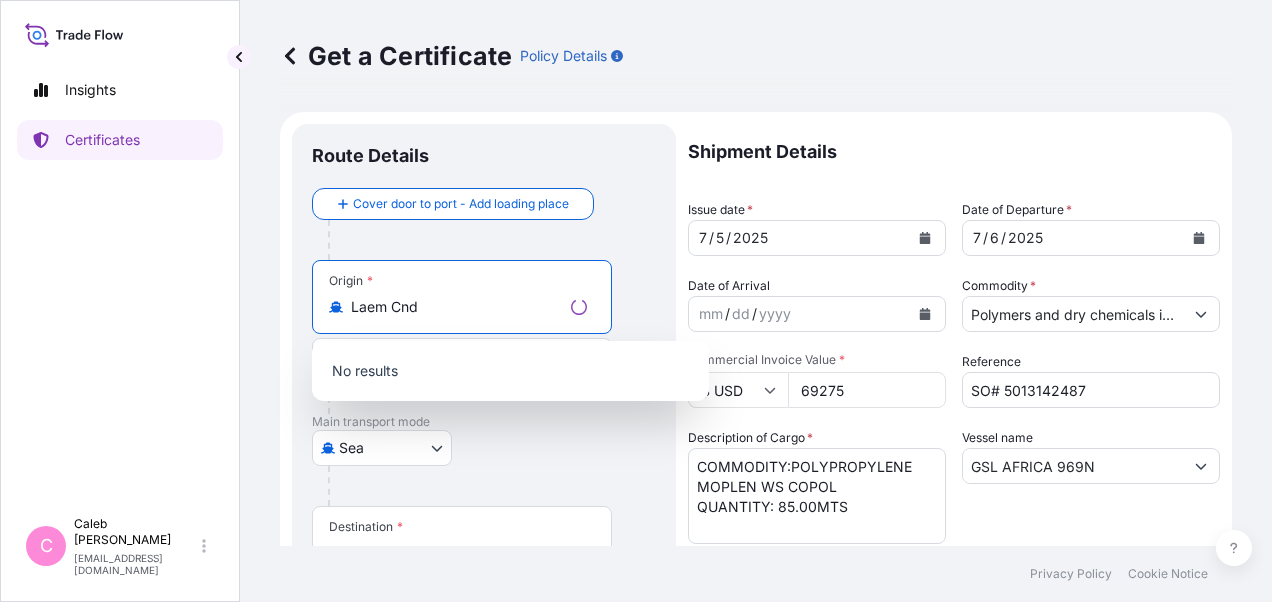 click on "Laem Cnd" at bounding box center [462, 307] 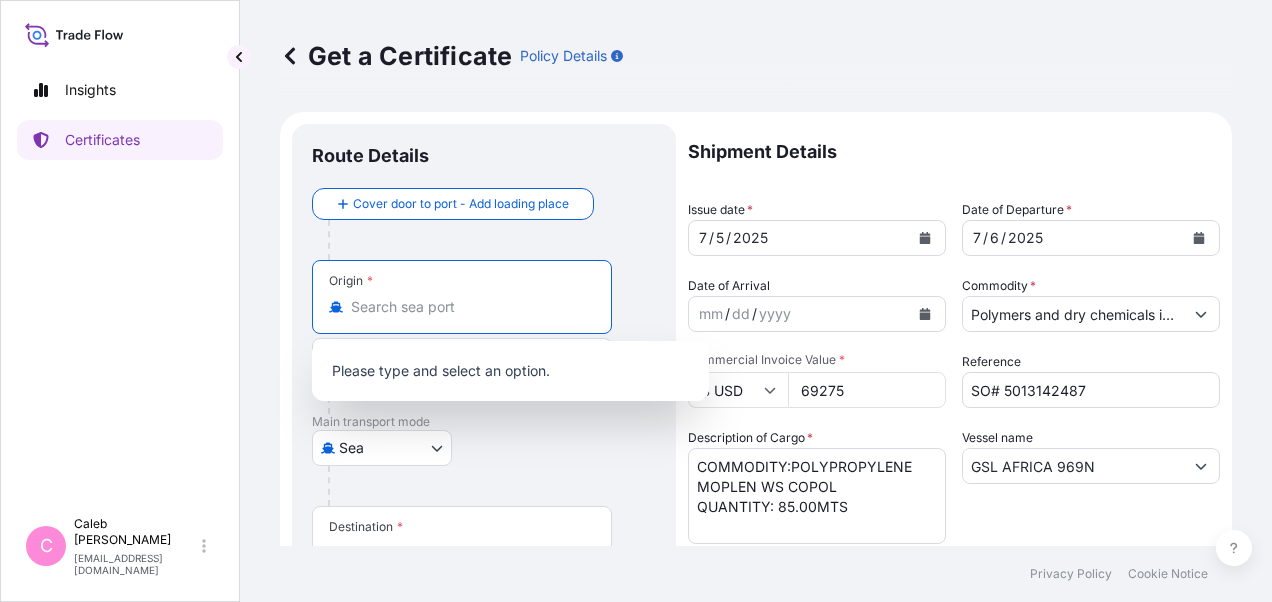paste on "[GEOGRAPHIC_DATA], [GEOGRAPHIC_DATA]" 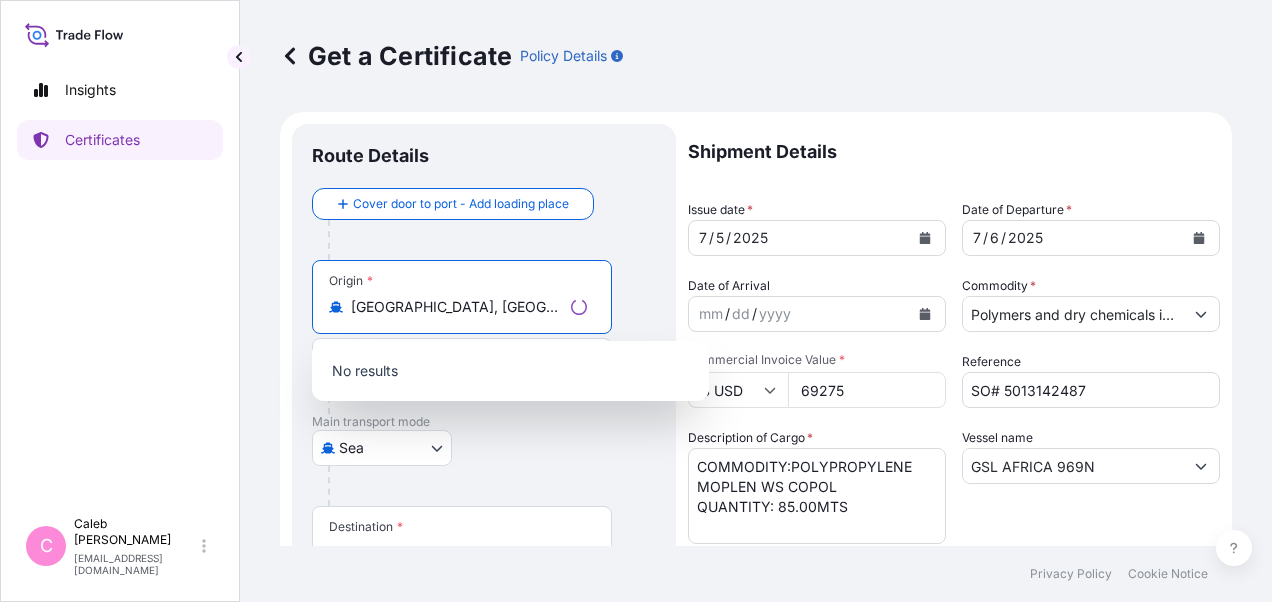 drag, startPoint x: 556, startPoint y: 363, endPoint x: 608, endPoint y: 278, distance: 99.64437 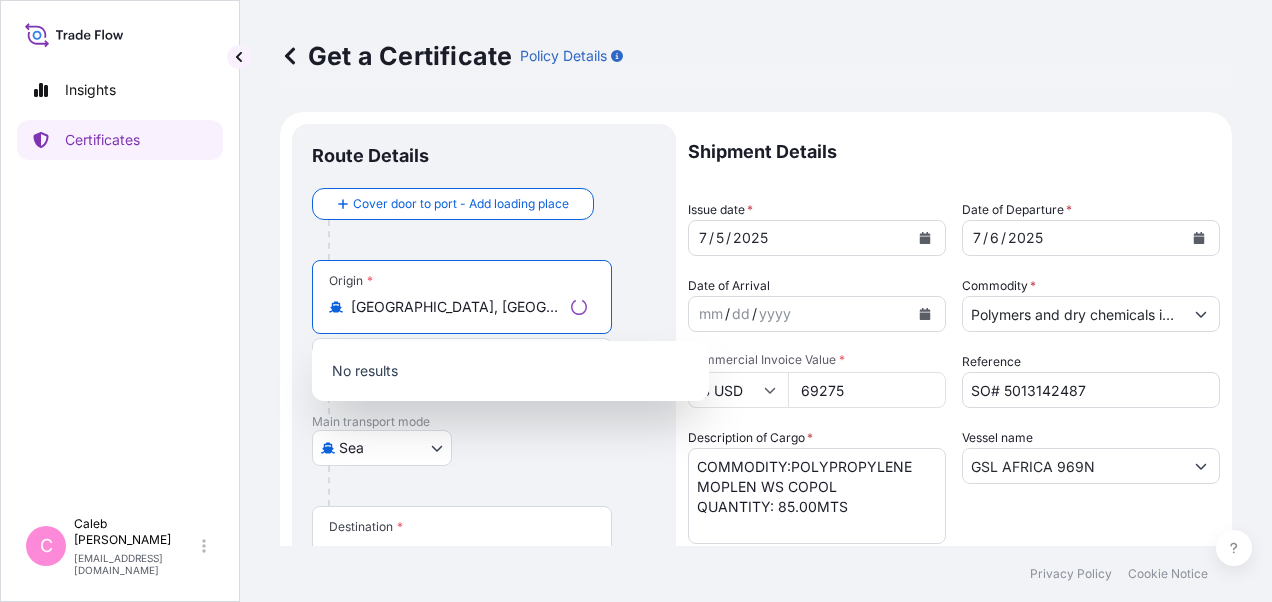 click on "0 options available. 1 option available. 0 options available.
Insights Certificates C [PERSON_NAME] [EMAIL_ADDRESS][DOMAIN_NAME] Get a Certificate Policy Details Route Details   Cover door to port - Add loading place Place of loading Road / [GEOGRAPHIC_DATA] / Inland Origin * [GEOGRAPHIC_DATA], [GEOGRAPHIC_DATA] [GEOGRAPHIC_DATA], [GEOGRAPHIC_DATA] Main transport mode Sea Air Road Sea Destination * [GEOGRAPHIC_DATA], [GEOGRAPHIC_DATA], [GEOGRAPHIC_DATA] [GEOGRAPHIC_DATA], [GEOGRAPHIC_DATA] Cover port to door - Add place of discharge Road / Inland Road / Inland Place of Discharge Shipment Details Issue date * [DATE] Date of Departure * [DATE] Date of Arrival mm / dd / yyyy Commodity * Polymers and dry chemicals in bulk Packing Category Commercial Invoice Value    * $ USD 69275 Reference SO# 5013142487 Description of Cargo * COMMODITY:POLYPROPYLENE MOPLEN WS COPOL
QUANTITY: 85.00MTS Vessel name GSL AFRICA 969N Marks & Numbers MADE IN [GEOGRAPHIC_DATA] Freight Cost   $ USD Duty Cost   $ USD Letter of Credit This shipment has a letter of credit Letter of credit * Assured Details *
0" at bounding box center (636, 301) 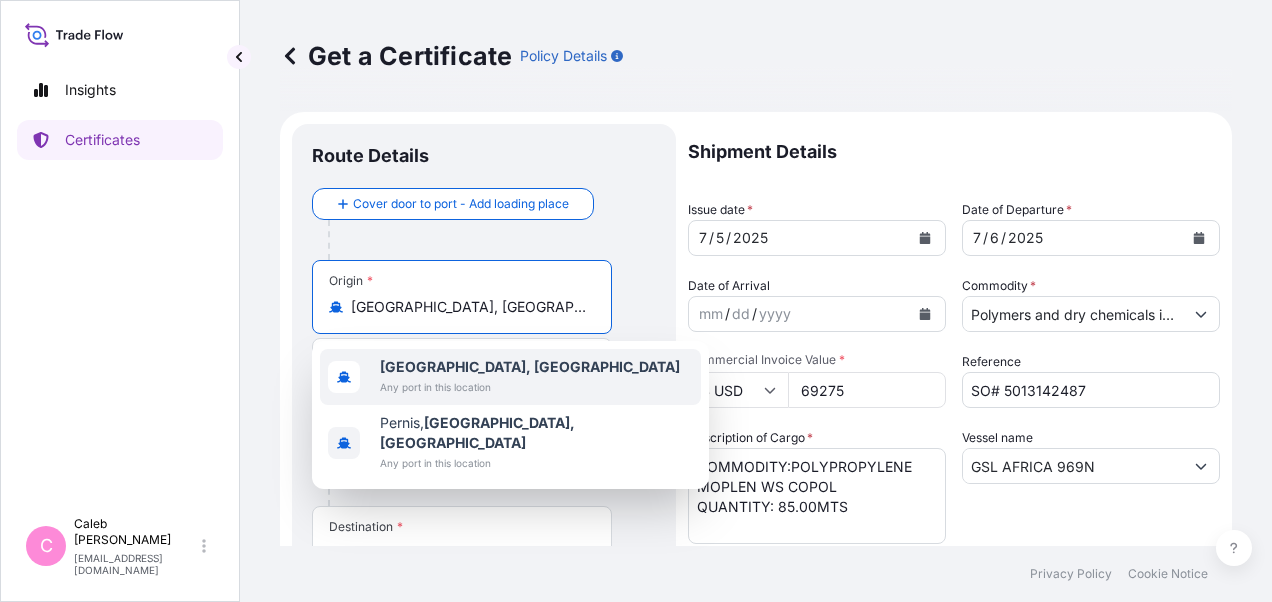 click on "[GEOGRAPHIC_DATA], [GEOGRAPHIC_DATA]" at bounding box center [530, 366] 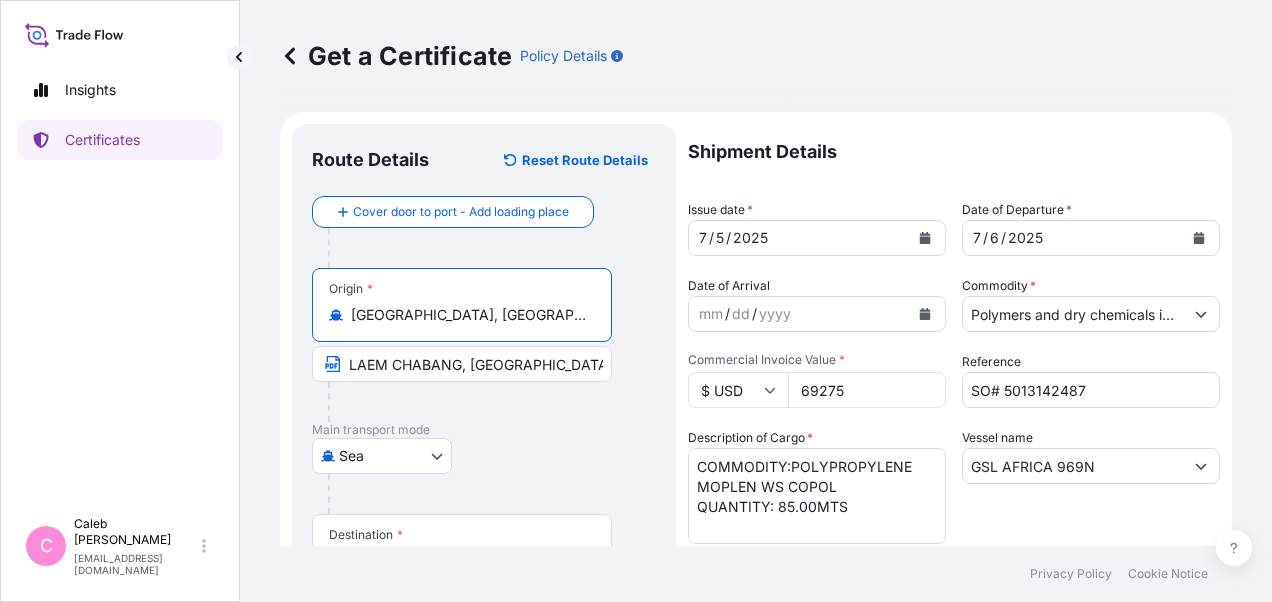 type on "[GEOGRAPHIC_DATA], [GEOGRAPHIC_DATA]" 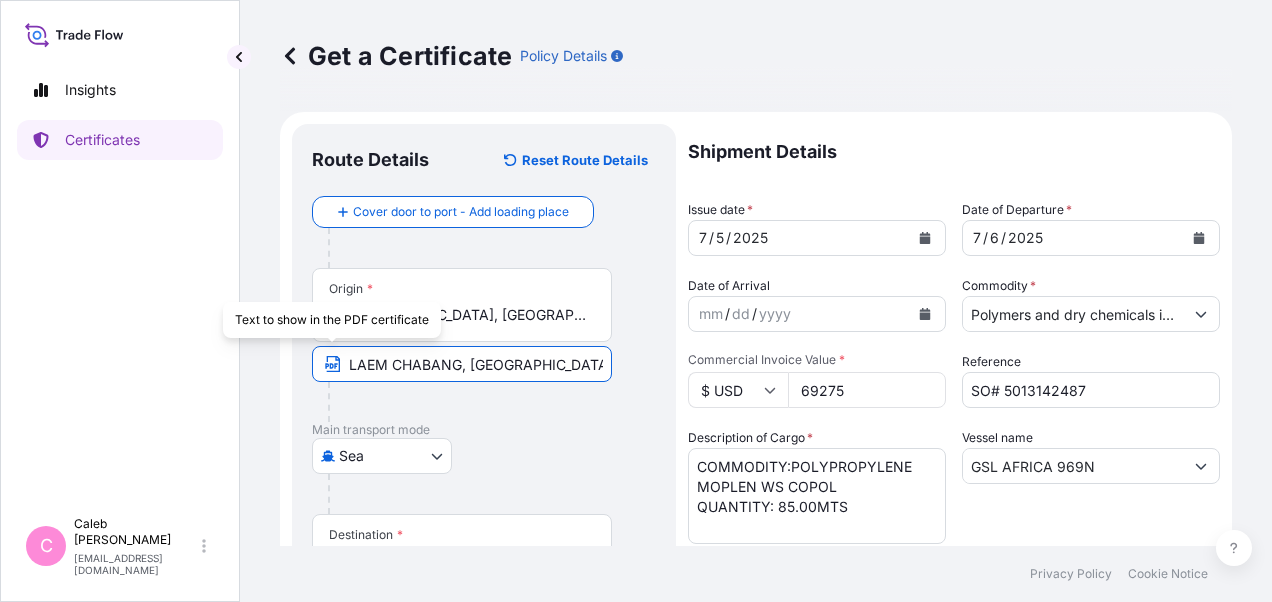 drag, startPoint x: 568, startPoint y: 364, endPoint x: 293, endPoint y: 362, distance: 275.00726 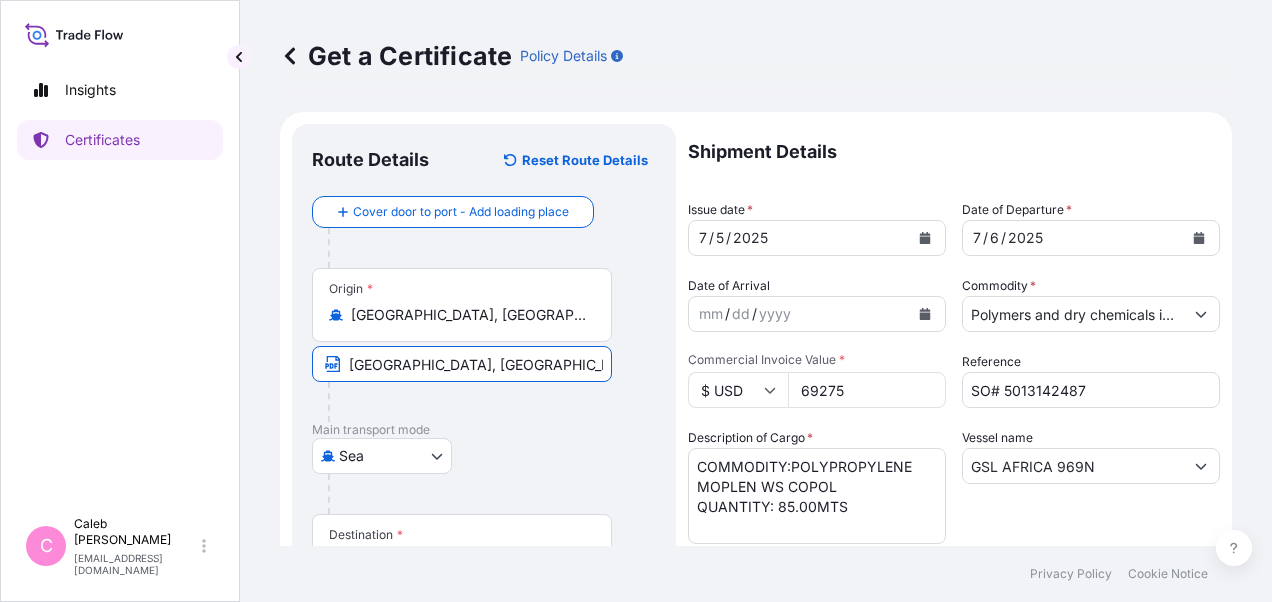 type on "[GEOGRAPHIC_DATA], [GEOGRAPHIC_DATA]" 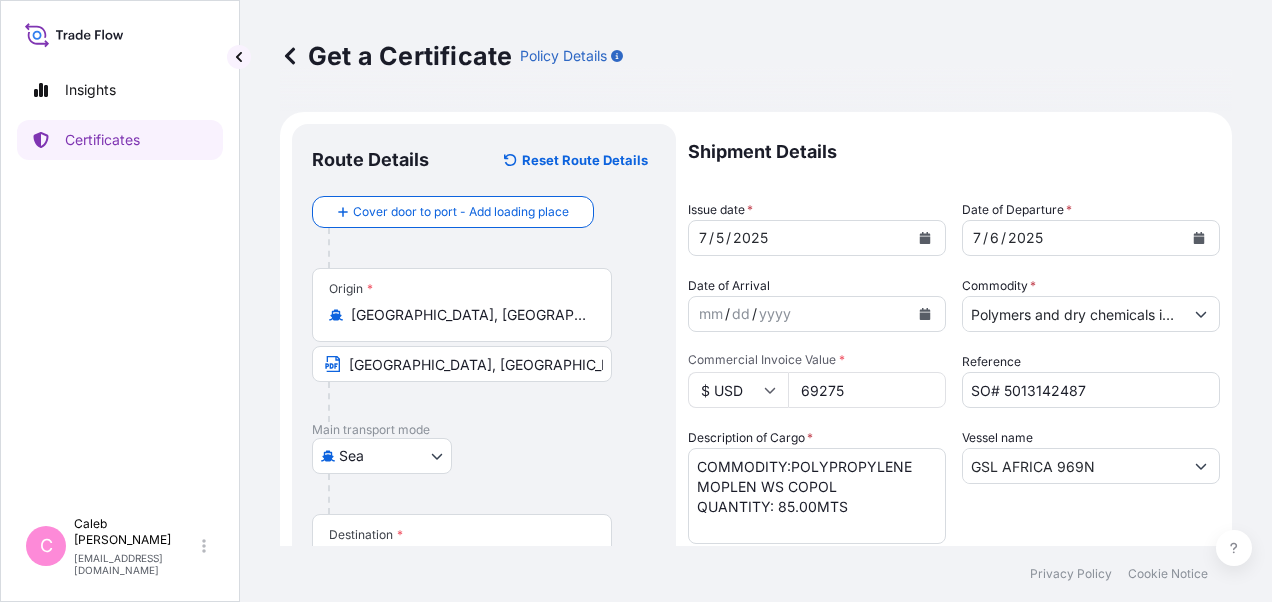 click at bounding box center [470, 402] 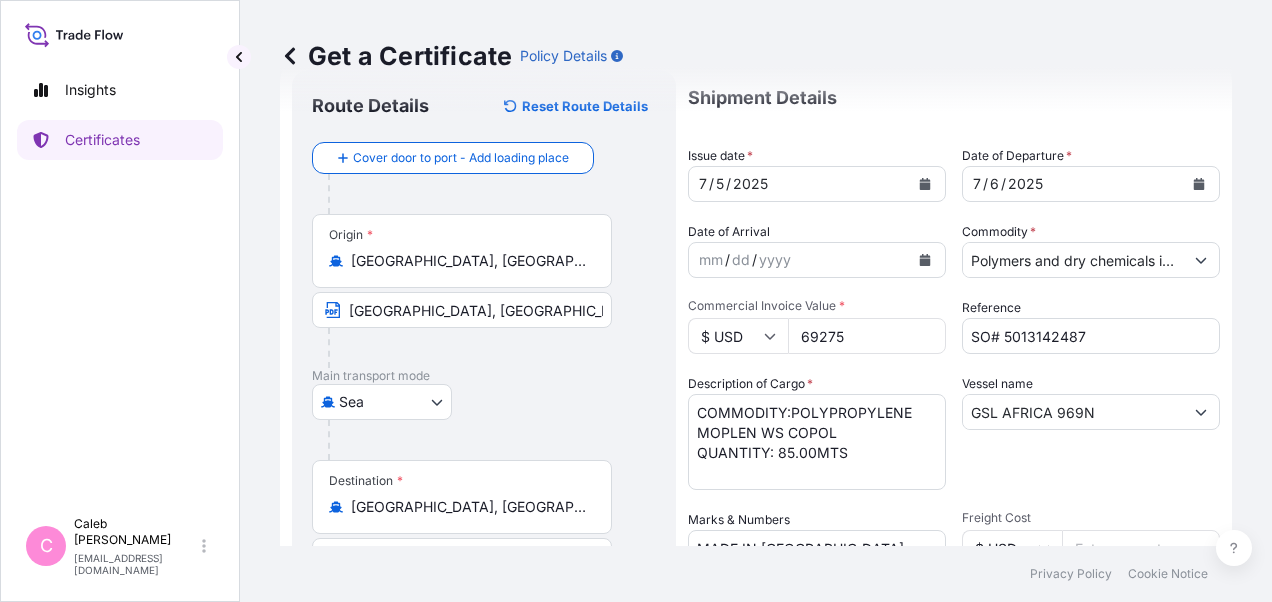 scroll, scrollTop: 100, scrollLeft: 0, axis: vertical 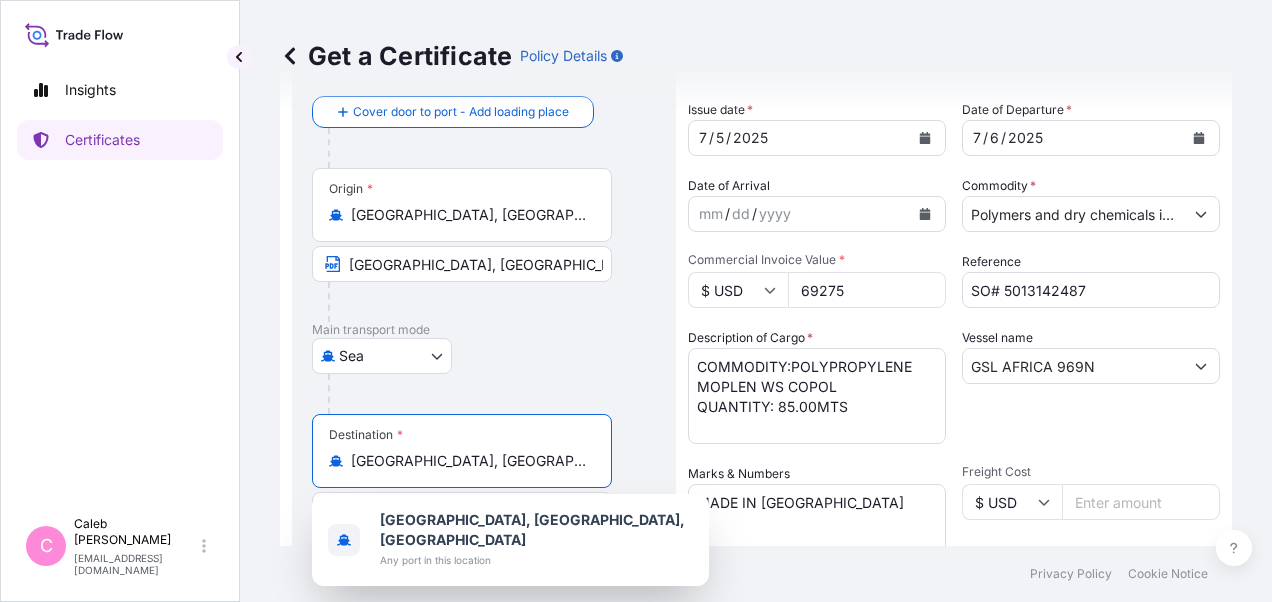 drag, startPoint x: 520, startPoint y: 467, endPoint x: 323, endPoint y: 457, distance: 197.25365 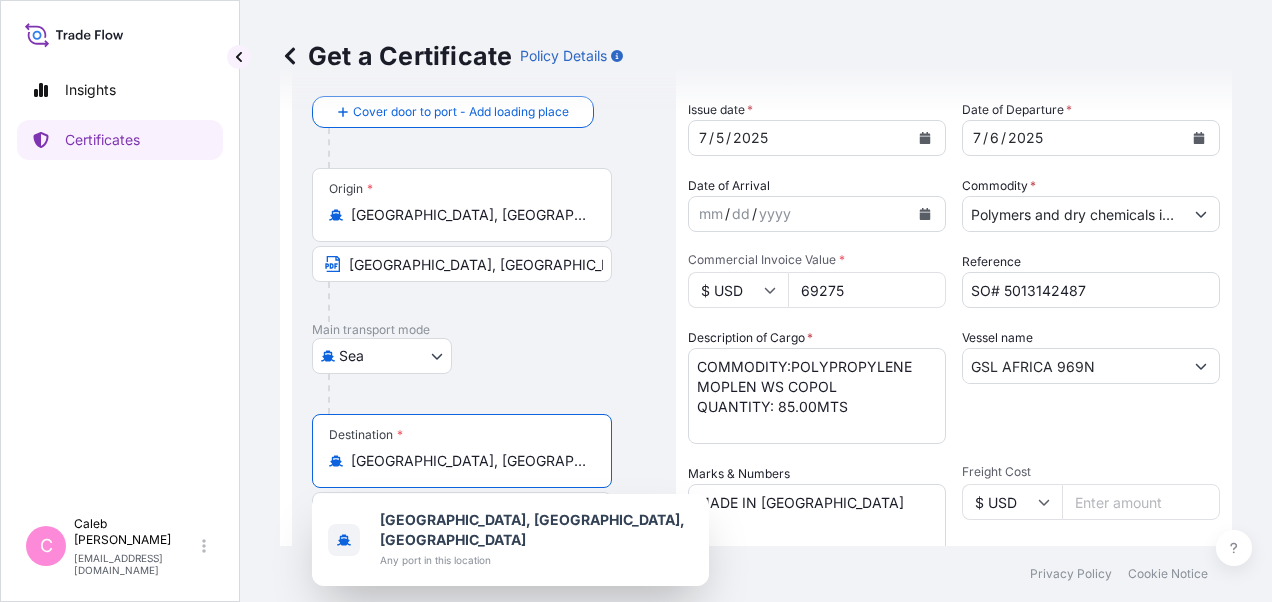 click on "Destination * [GEOGRAPHIC_DATA], [GEOGRAPHIC_DATA], [GEOGRAPHIC_DATA]" at bounding box center (462, 451) 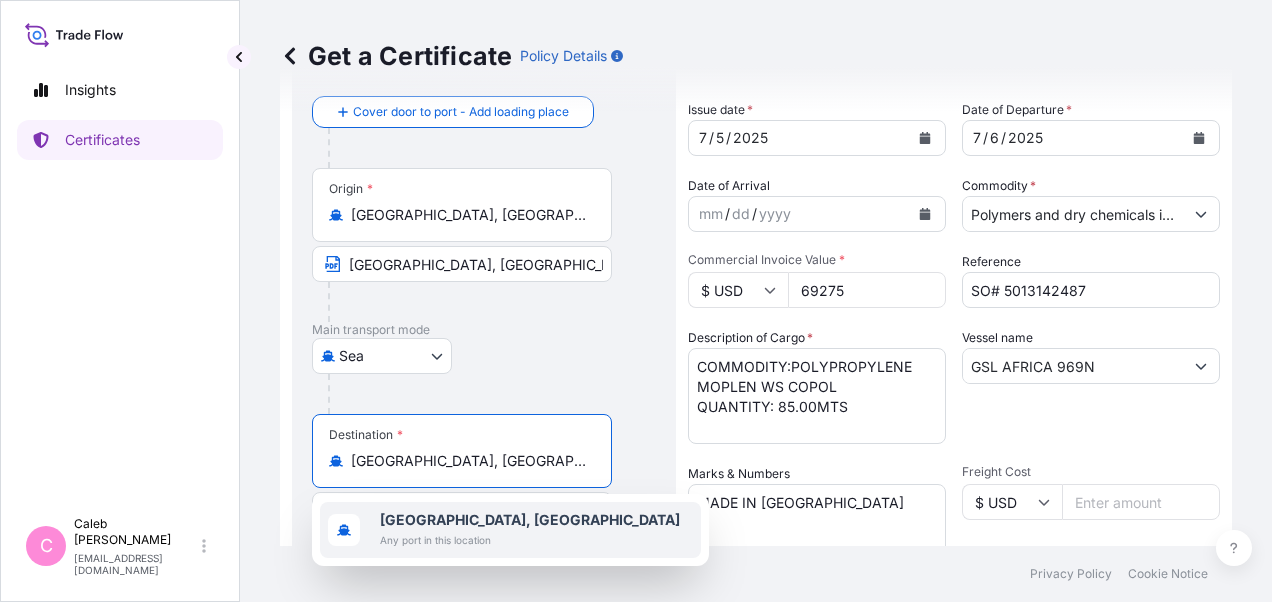 click on "[GEOGRAPHIC_DATA], [GEOGRAPHIC_DATA]" at bounding box center (530, 519) 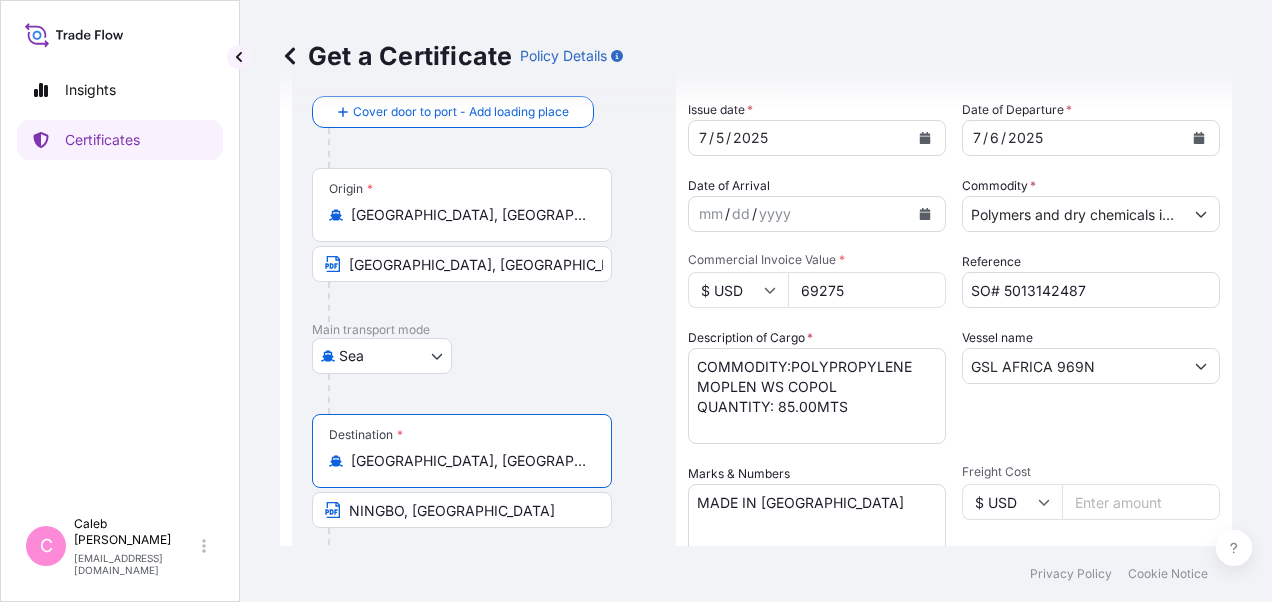 scroll, scrollTop: 200, scrollLeft: 0, axis: vertical 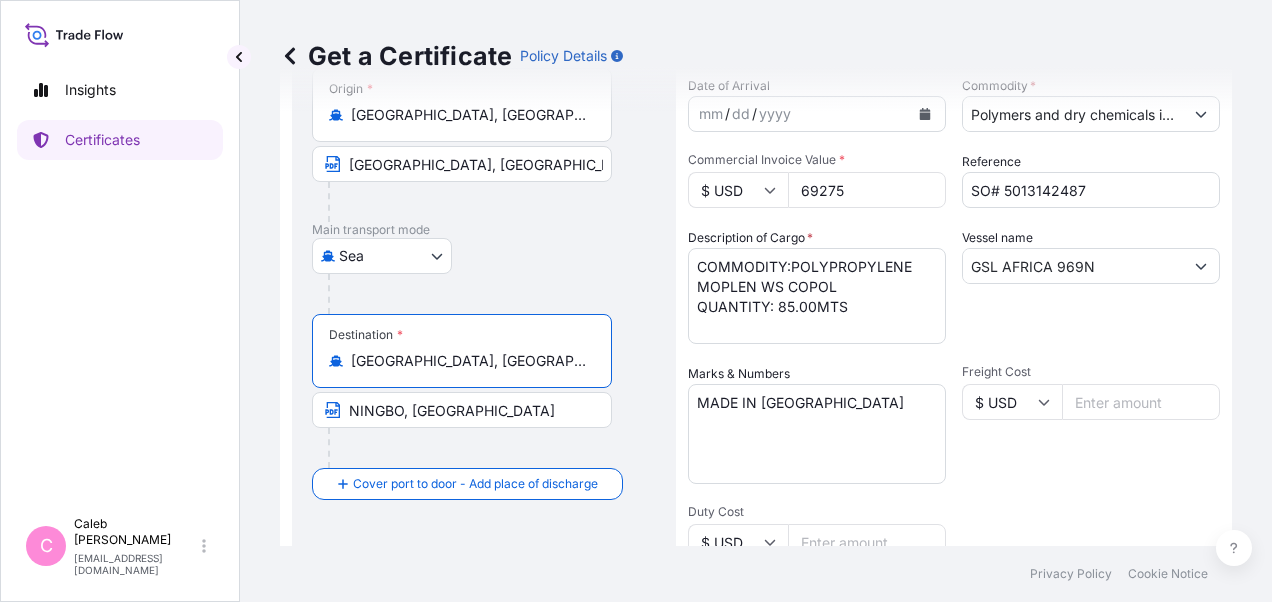 type on "[GEOGRAPHIC_DATA], [GEOGRAPHIC_DATA]" 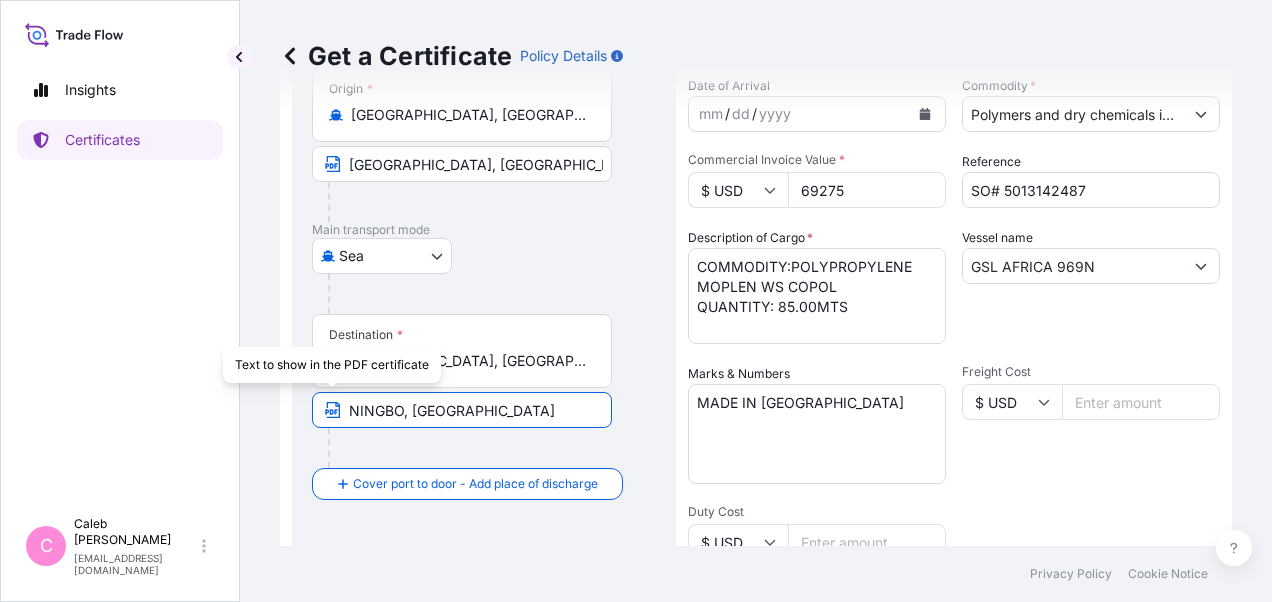 drag, startPoint x: 469, startPoint y: 410, endPoint x: 319, endPoint y: 406, distance: 150.05333 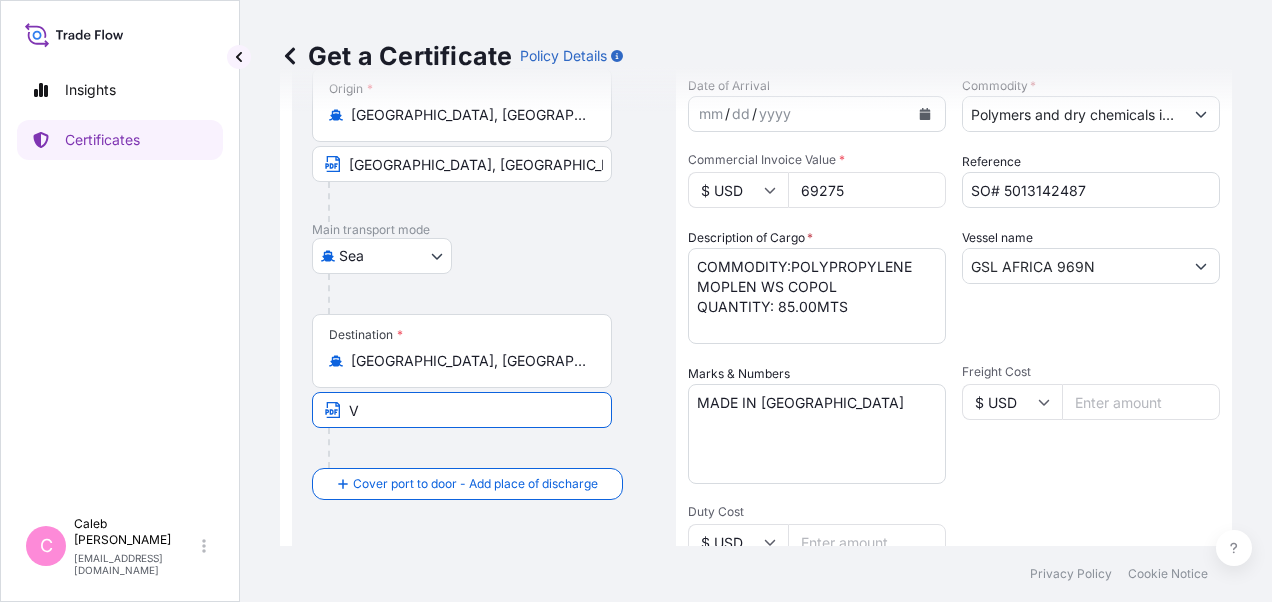 drag, startPoint x: 366, startPoint y: 409, endPoint x: 312, endPoint y: 410, distance: 54.00926 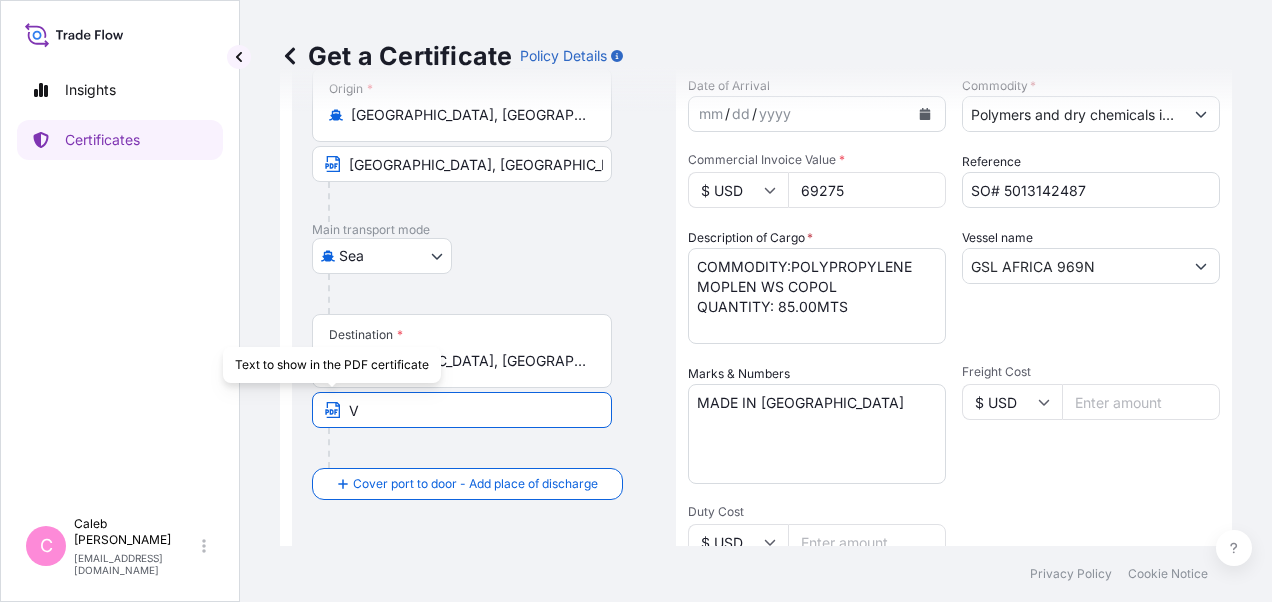 paste on "[GEOGRAPHIC_DATA], [GEOGRAPHIC_DATA]" 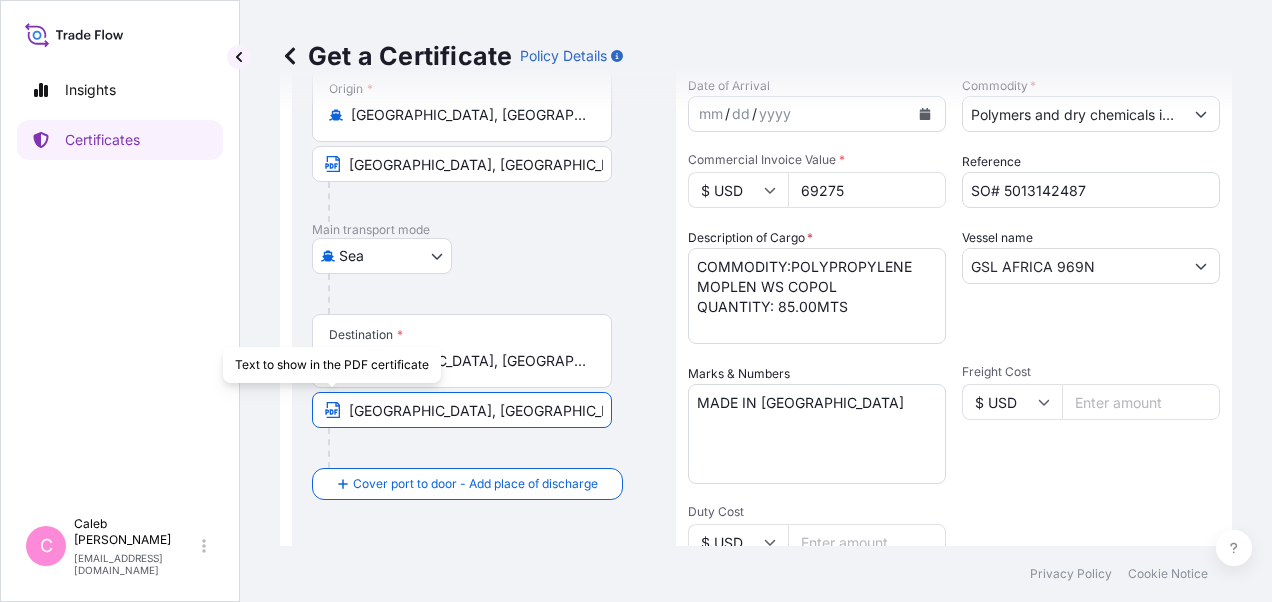 type on "[GEOGRAPHIC_DATA], [GEOGRAPHIC_DATA]" 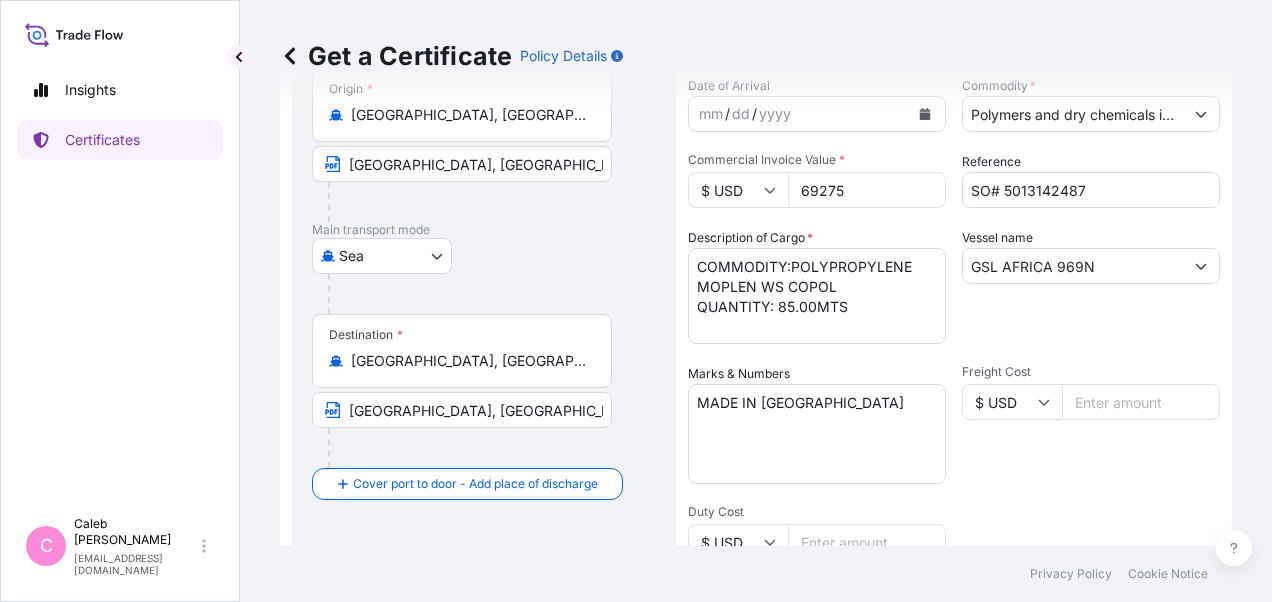 scroll, scrollTop: 0, scrollLeft: 0, axis: both 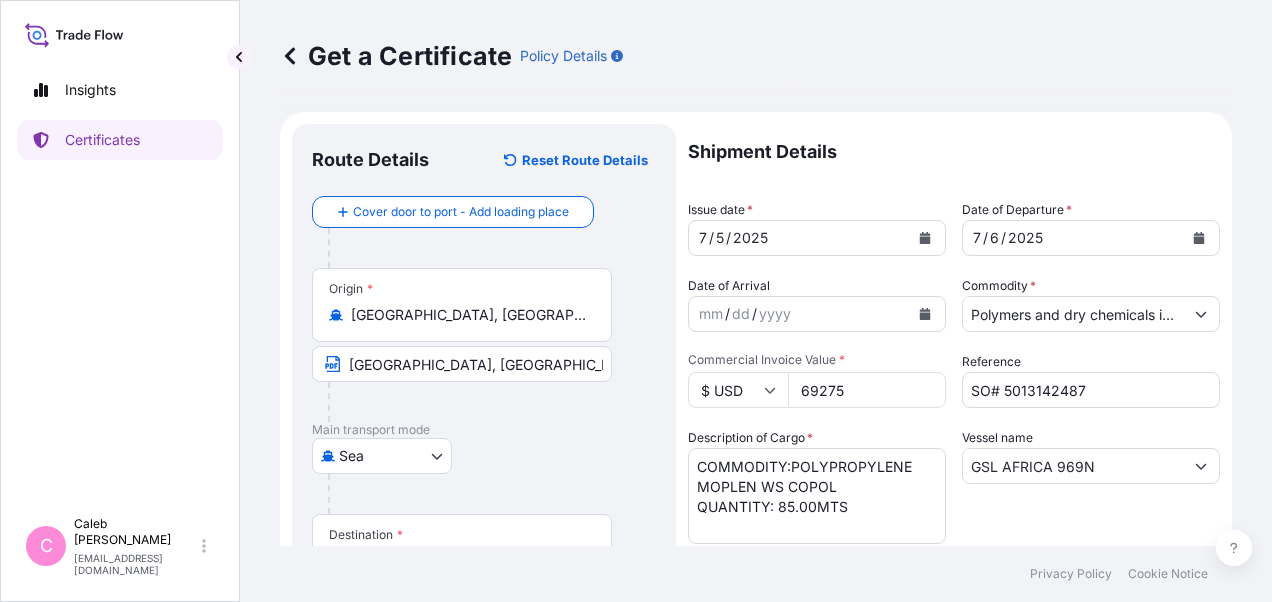 click at bounding box center (470, 402) 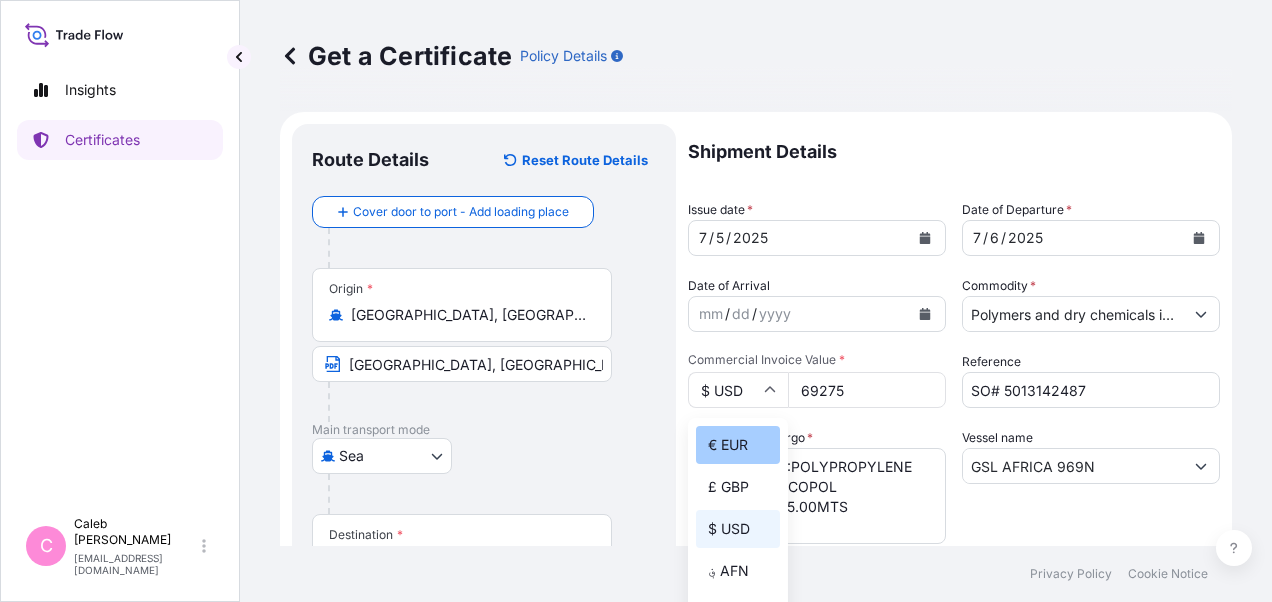 click on "€ EUR" at bounding box center (738, 445) 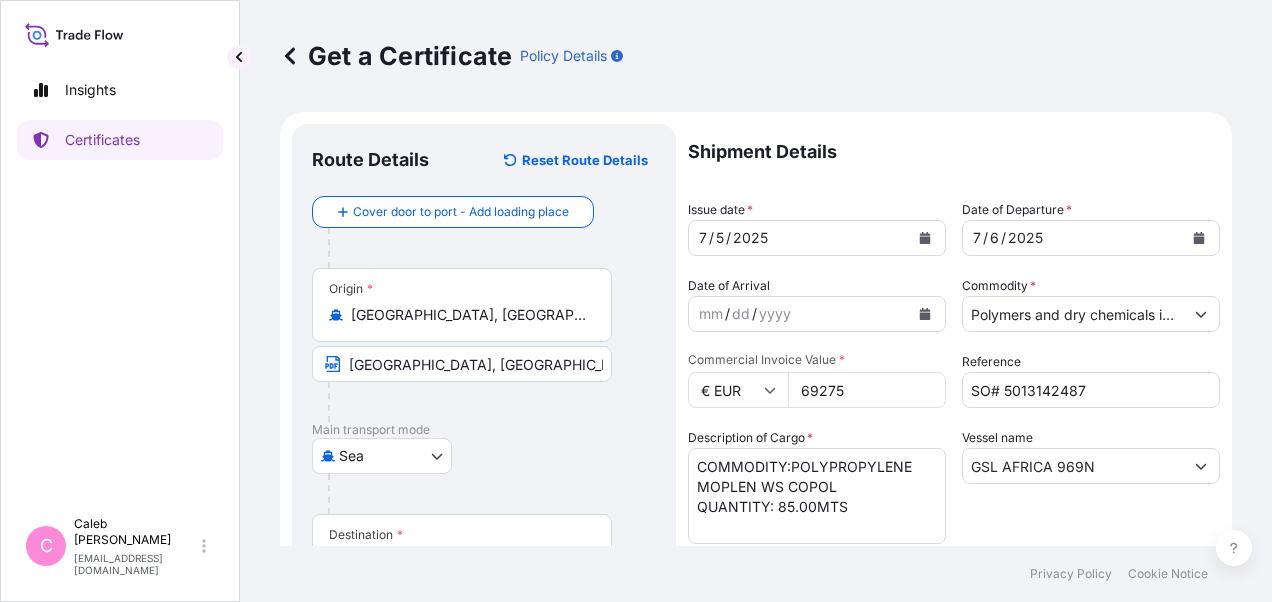 drag, startPoint x: 828, startPoint y: 388, endPoint x: 788, endPoint y: 379, distance: 41 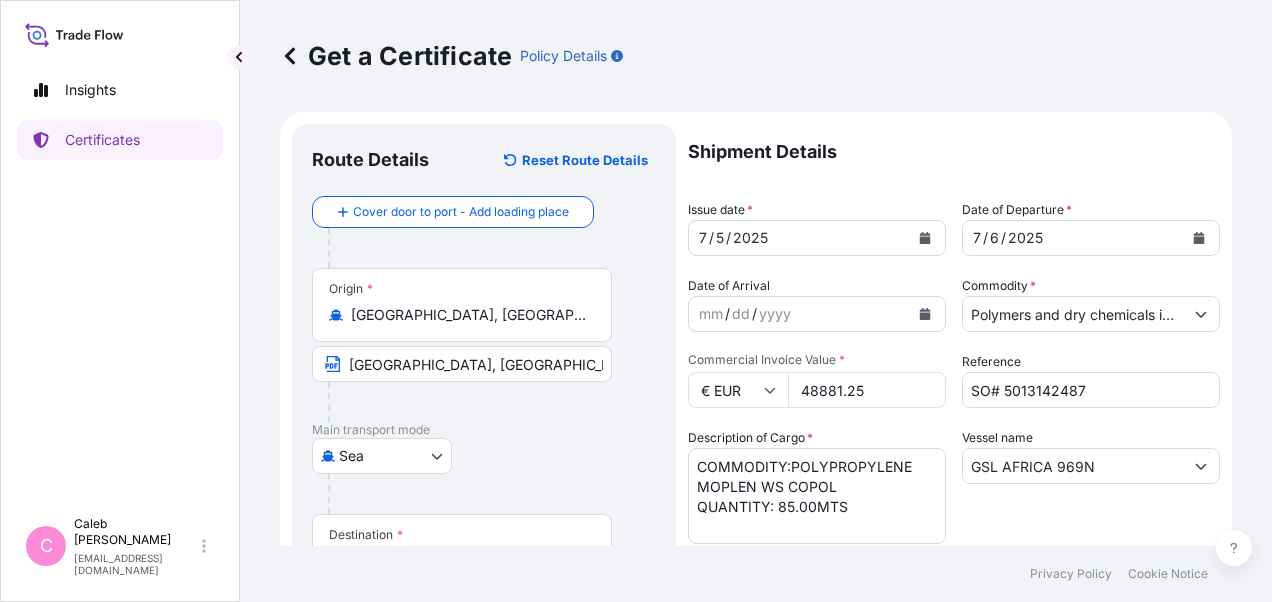 type on "48881.25" 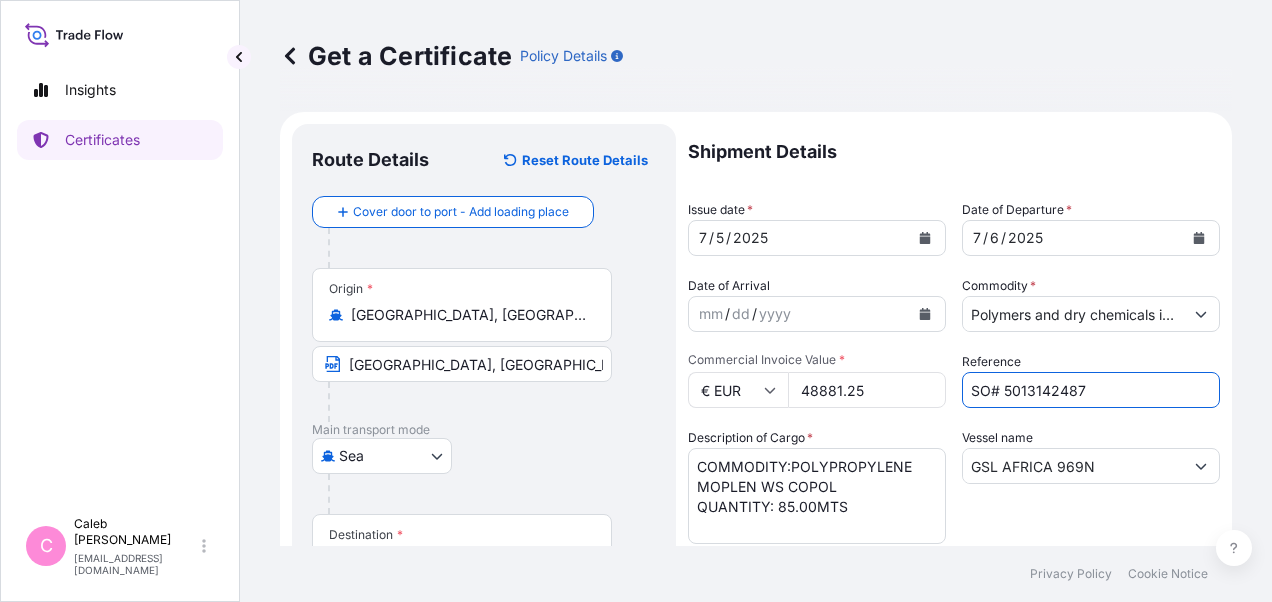 drag, startPoint x: 997, startPoint y: 390, endPoint x: 1088, endPoint y: 391, distance: 91.00549 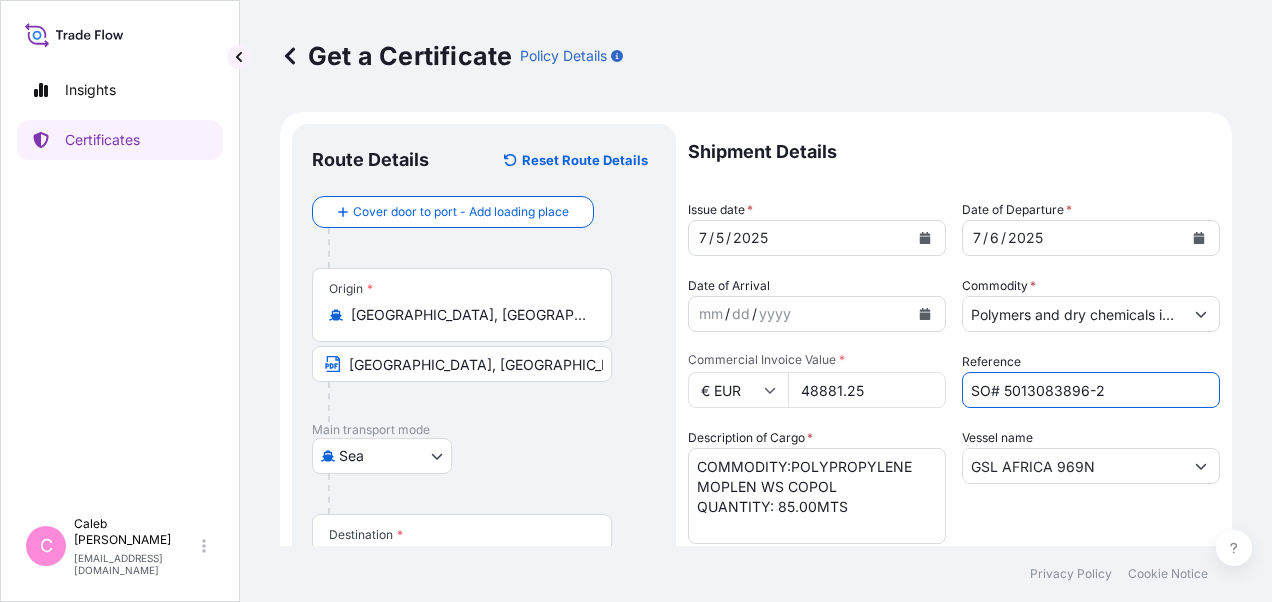 type on "SO# 5013083896-2" 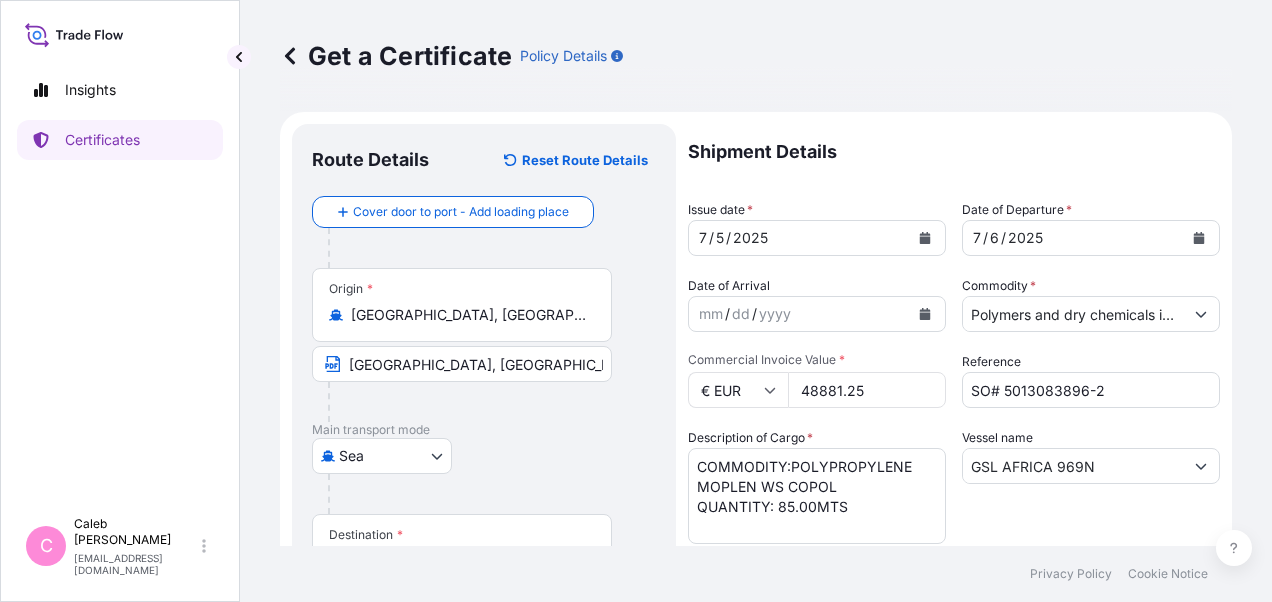 drag, startPoint x: 528, startPoint y: 420, endPoint x: 778, endPoint y: 438, distance: 250.64716 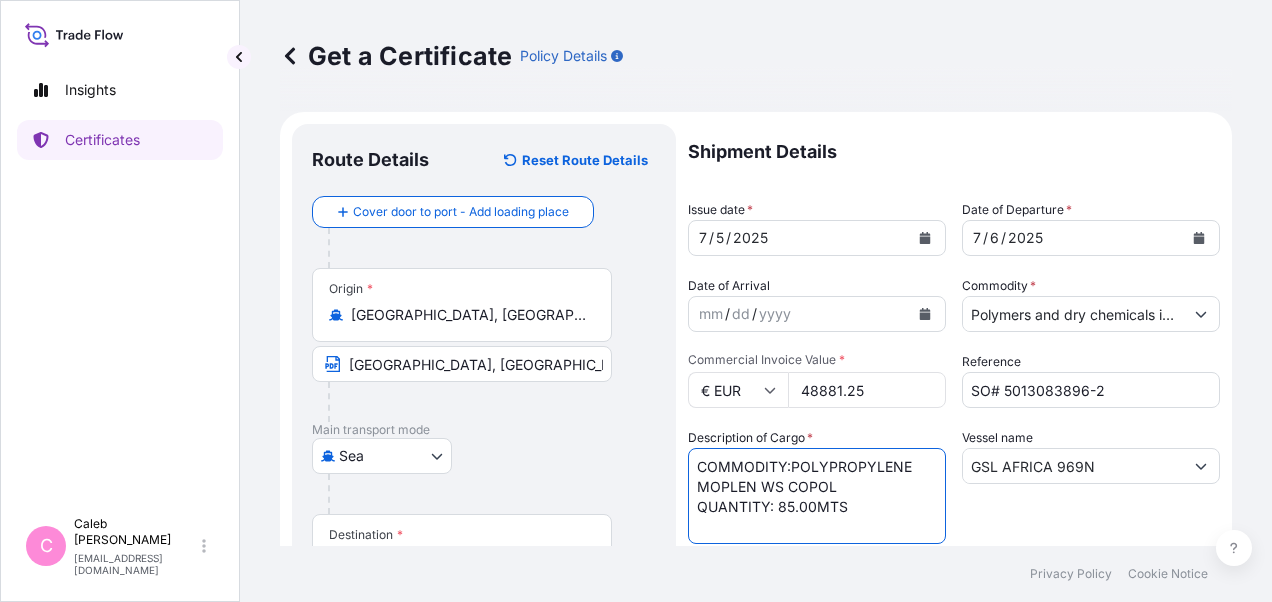drag, startPoint x: 842, startPoint y: 486, endPoint x: 688, endPoint y: 464, distance: 155.56349 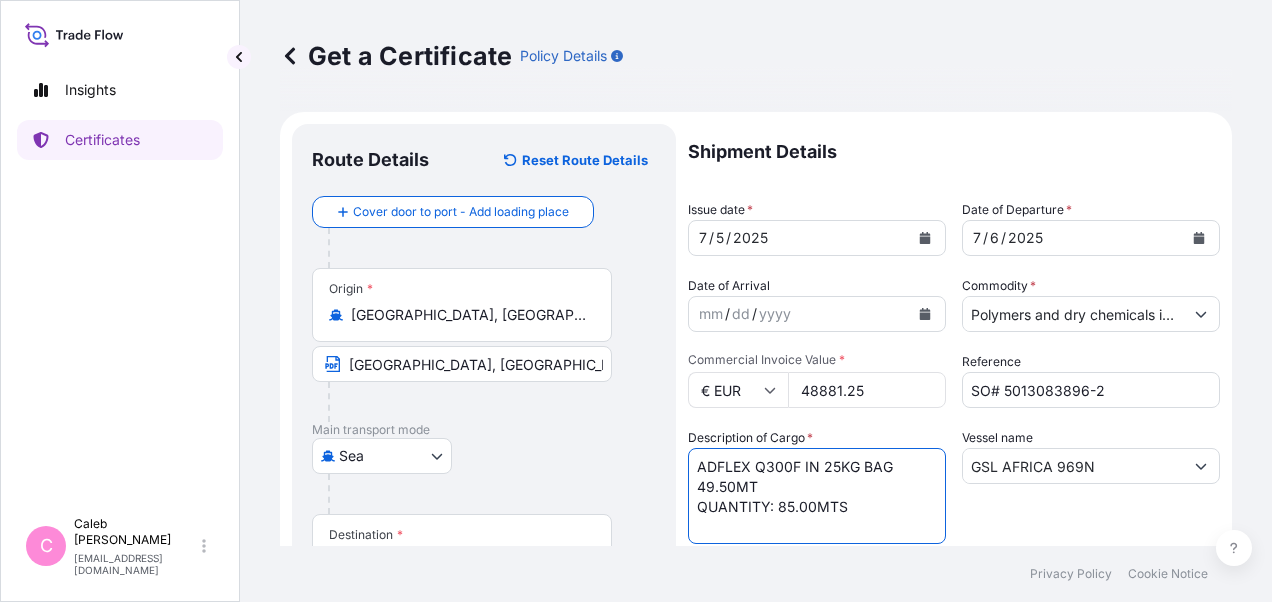 drag, startPoint x: 768, startPoint y: 484, endPoint x: 700, endPoint y: 484, distance: 68 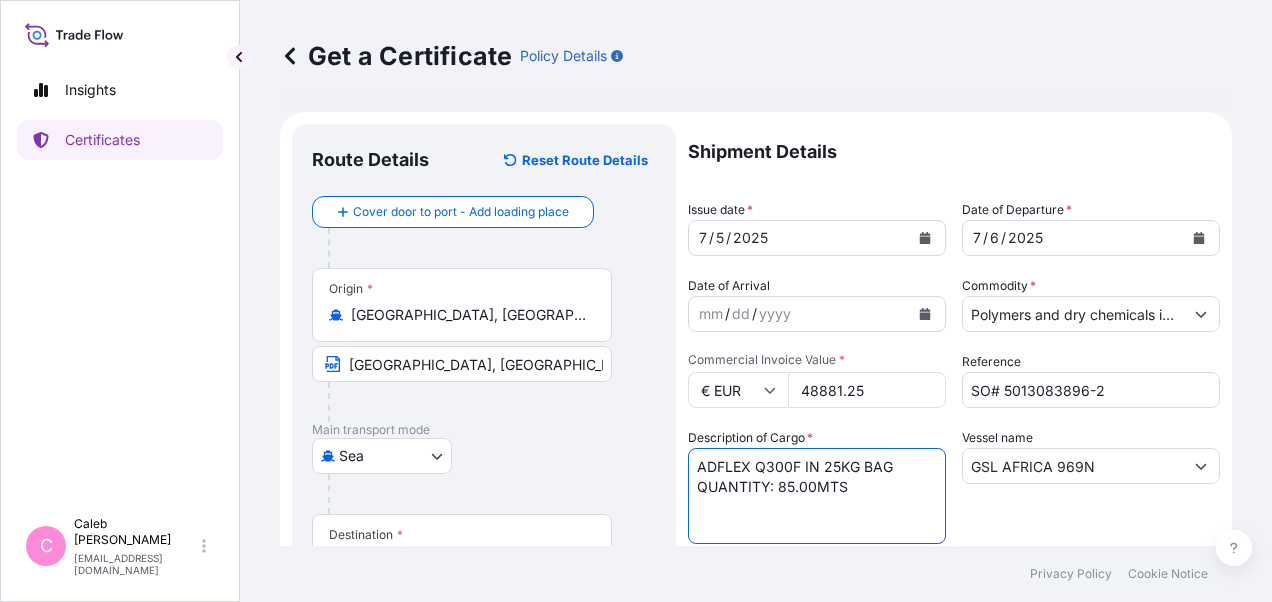 click on "COMMODITY:POLYPROPYLENE MOPLEN WS COPOL
QUANTITY: 85.00MTS" at bounding box center (817, 496) 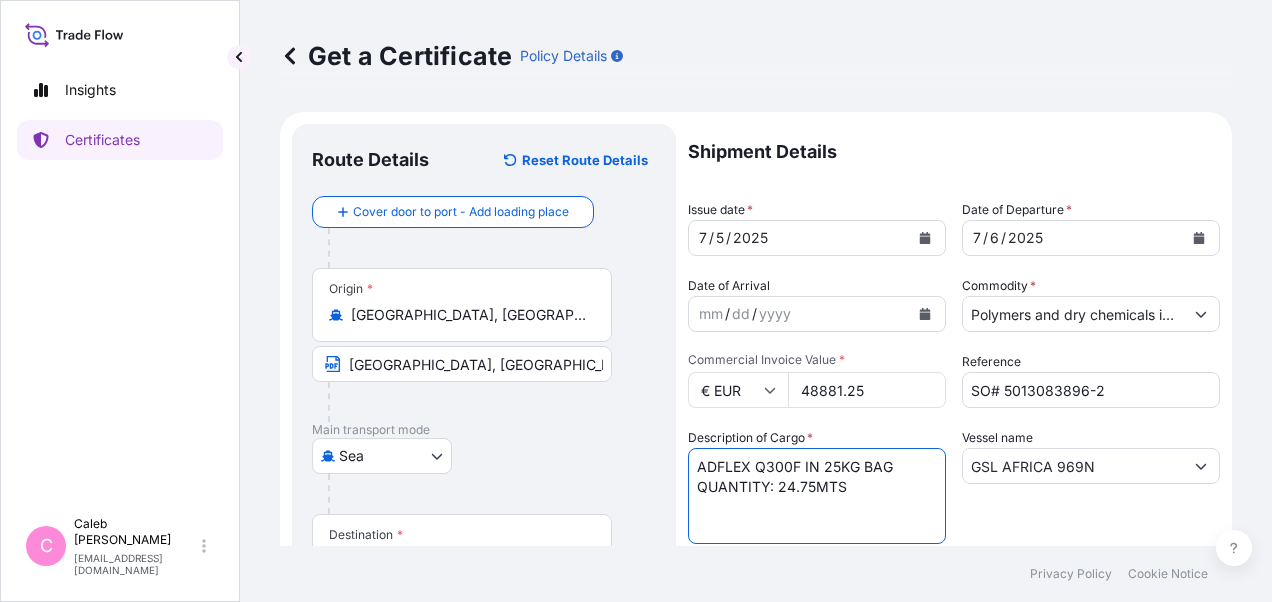 type on "ADFLEX Q300F IN 25KG BAG
QUANTITY: 24.75MTS" 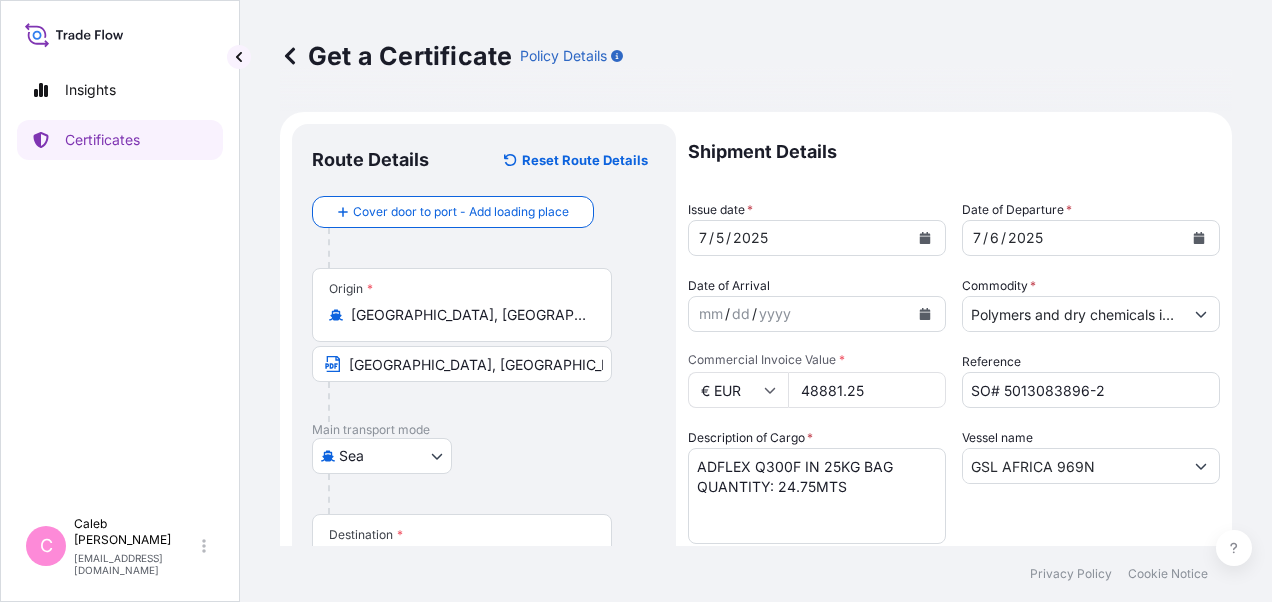 click at bounding box center [492, 494] 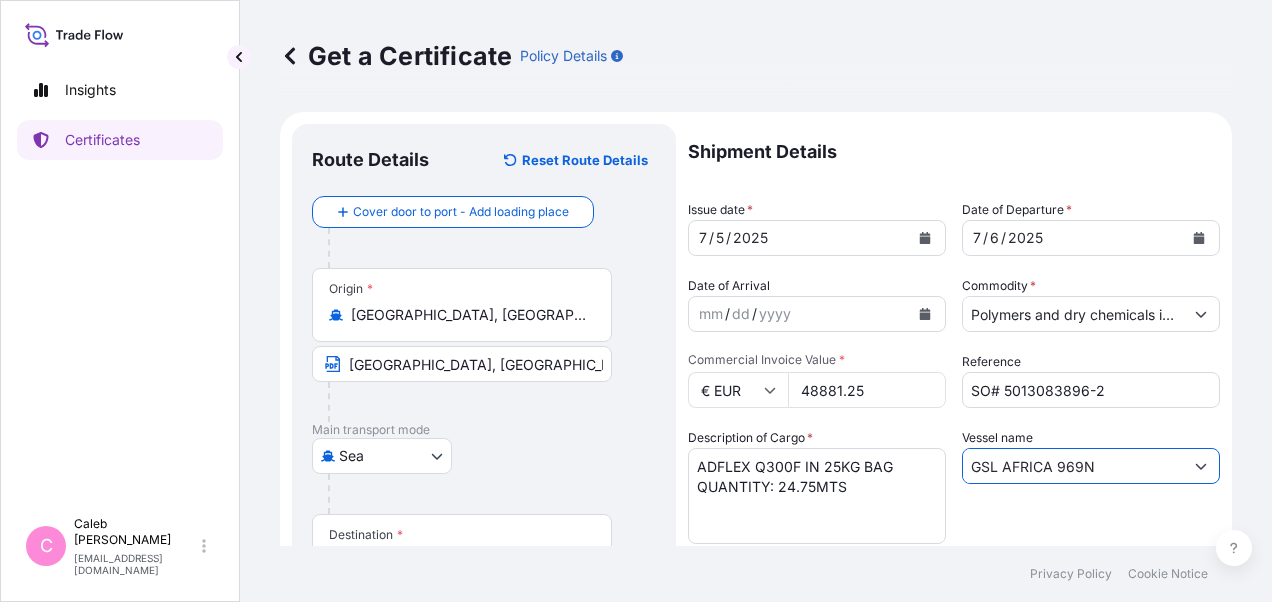 drag, startPoint x: 1092, startPoint y: 462, endPoint x: 942, endPoint y: 464, distance: 150.01334 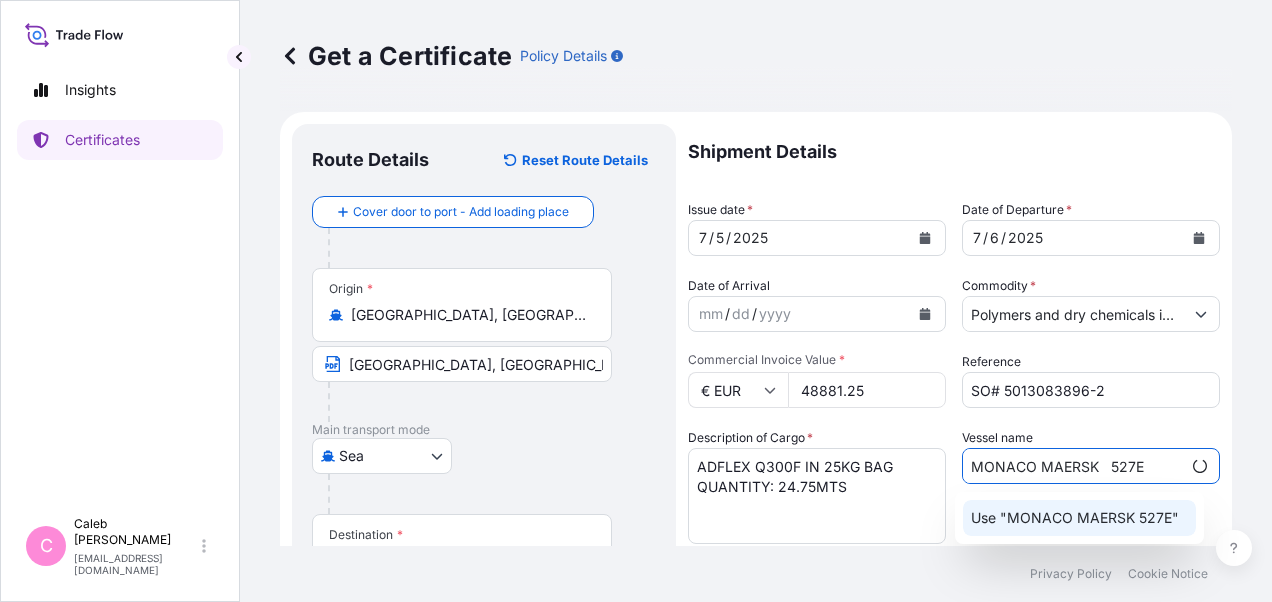 click on "Use "MONACO MAERSK   527E"" 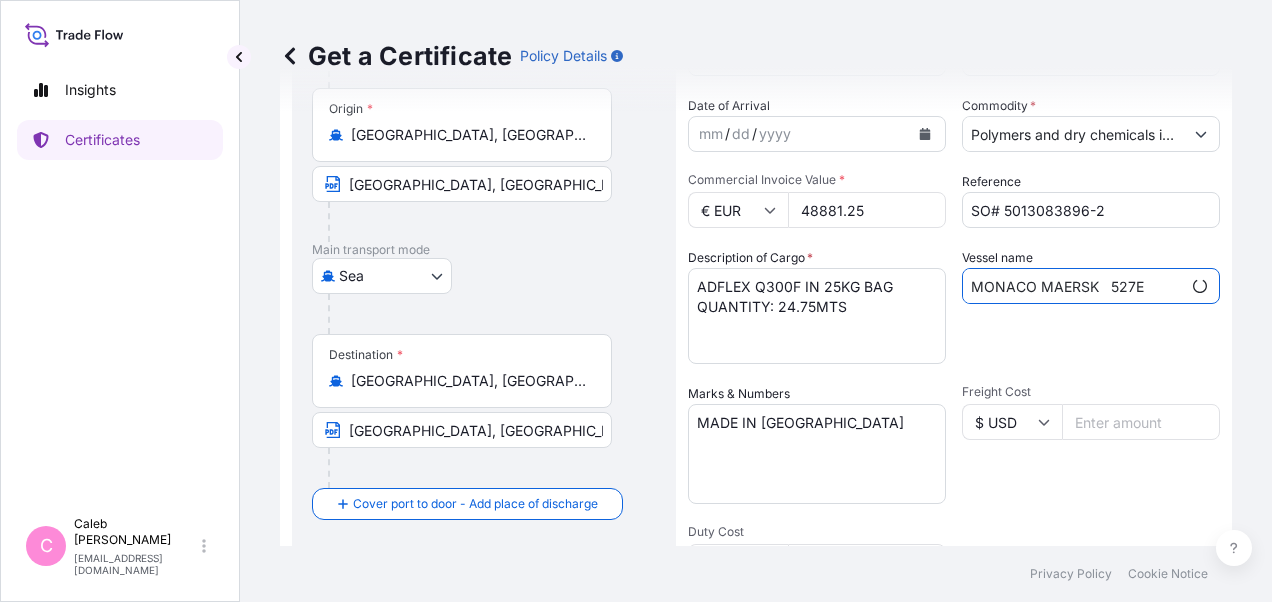 scroll, scrollTop: 200, scrollLeft: 0, axis: vertical 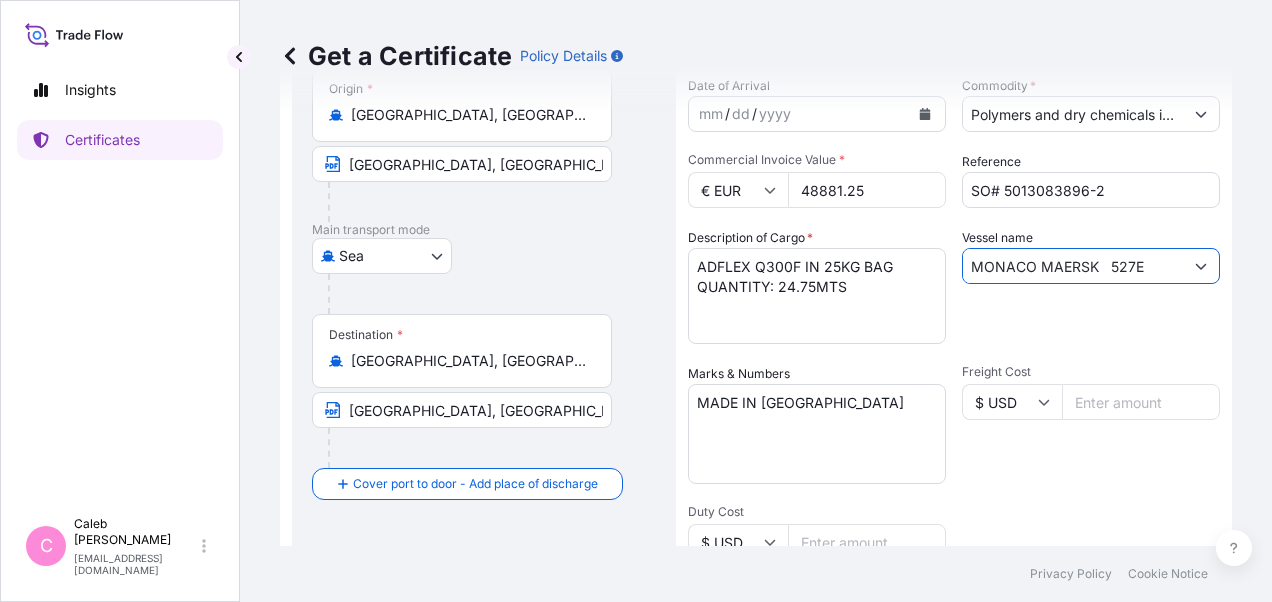 type on "MONACO MAERSK   527E" 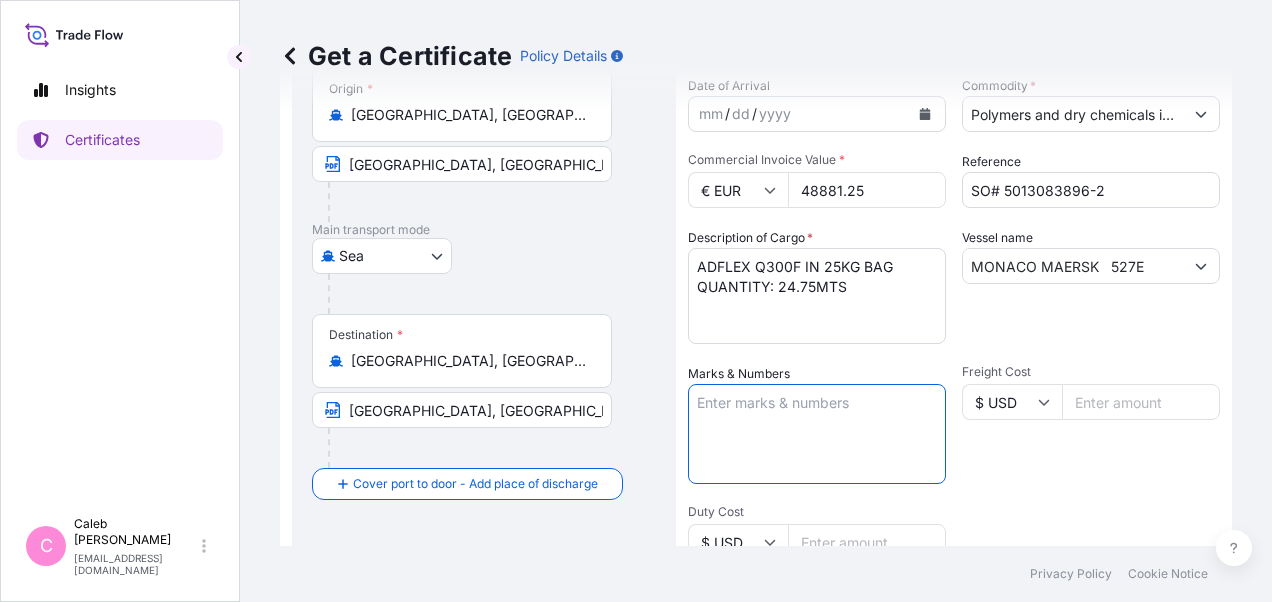 drag, startPoint x: 770, startPoint y: 404, endPoint x: 680, endPoint y: 405, distance: 90.005554 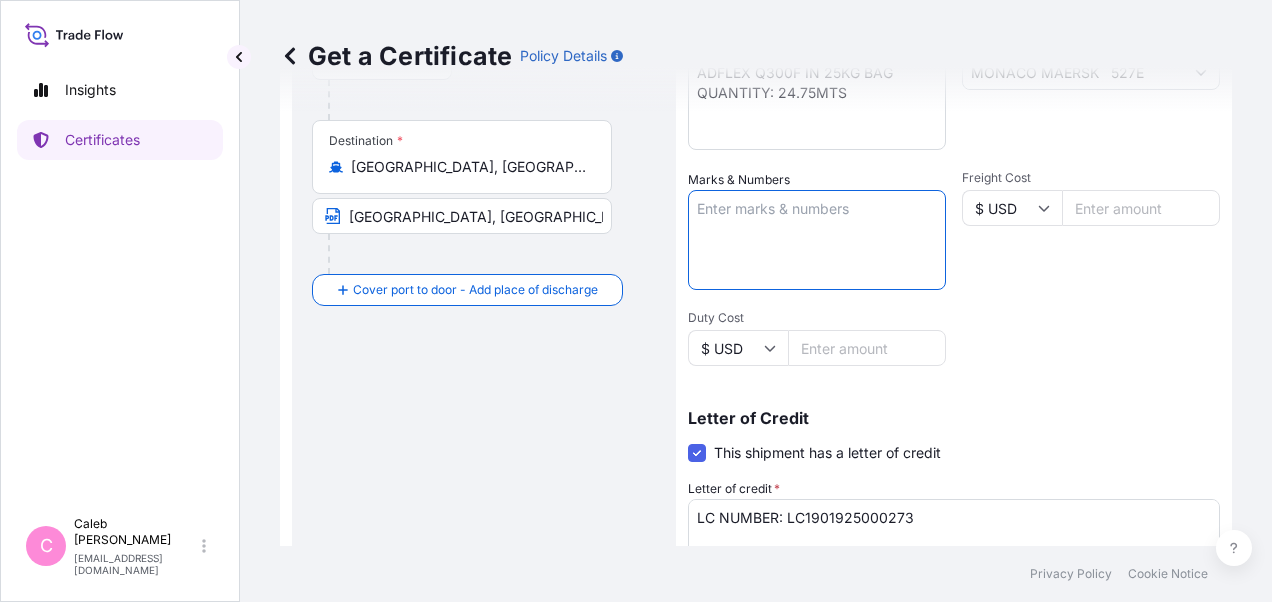 scroll, scrollTop: 400, scrollLeft: 0, axis: vertical 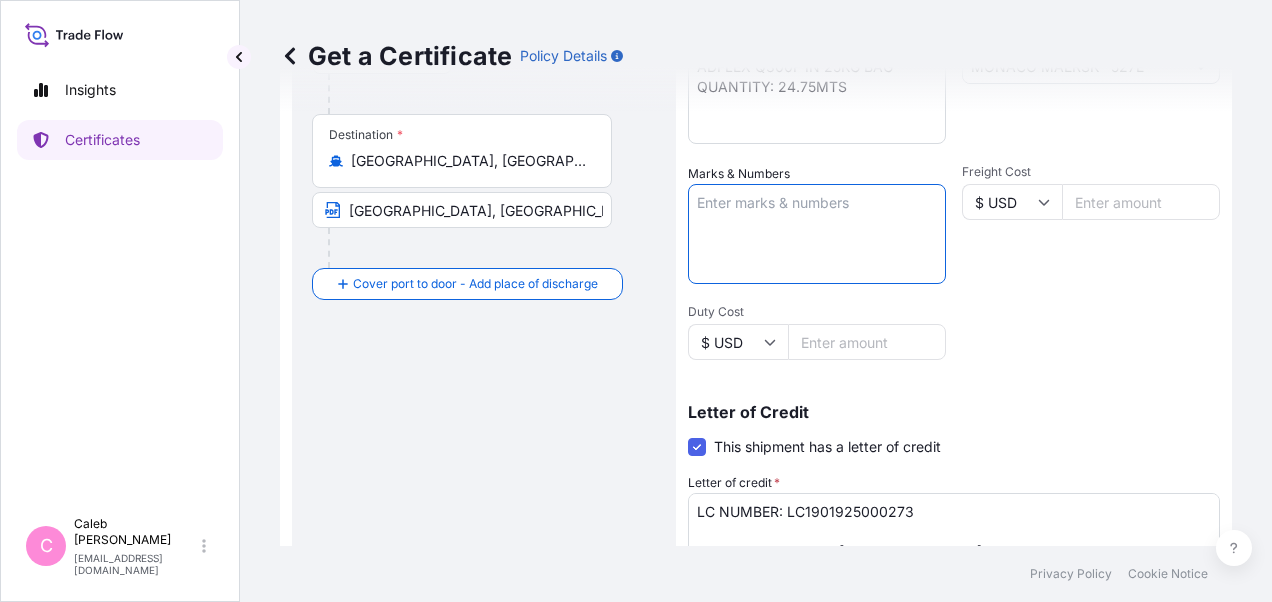 type 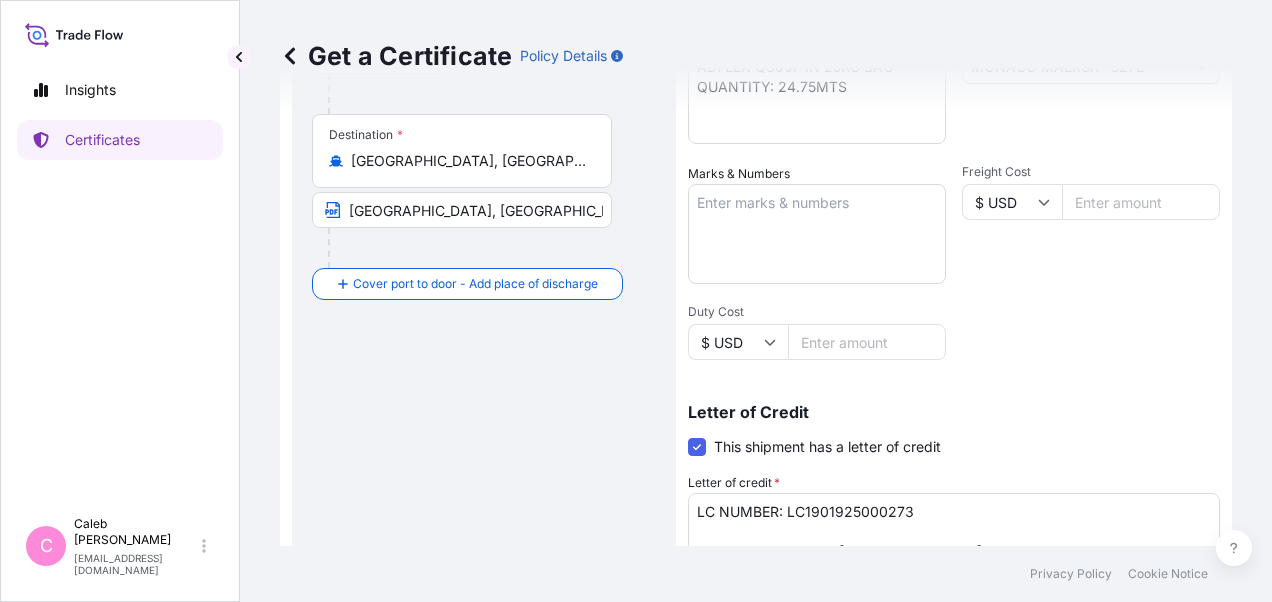 click on "Route Details Reset Route Details   Cover door to port - Add loading place Place of loading Road / [GEOGRAPHIC_DATA] / Inland Origin * [GEOGRAPHIC_DATA], [GEOGRAPHIC_DATA] [GEOGRAPHIC_DATA], [GEOGRAPHIC_DATA] Main transport mode [GEOGRAPHIC_DATA] Destination * [GEOGRAPHIC_DATA], [GEOGRAPHIC_DATA] [GEOGRAPHIC_DATA], [GEOGRAPHIC_DATA] Cover port to door - Add place of discharge Road / [GEOGRAPHIC_DATA] / Inland Place of Discharge" at bounding box center [484, 304] 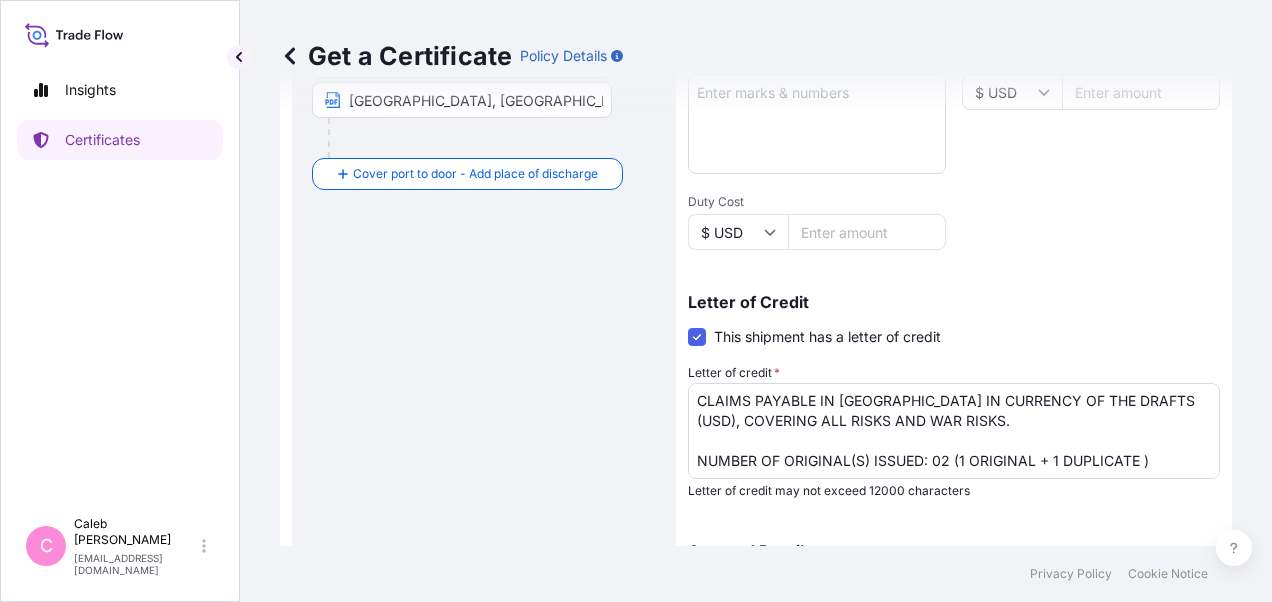 scroll, scrollTop: 600, scrollLeft: 0, axis: vertical 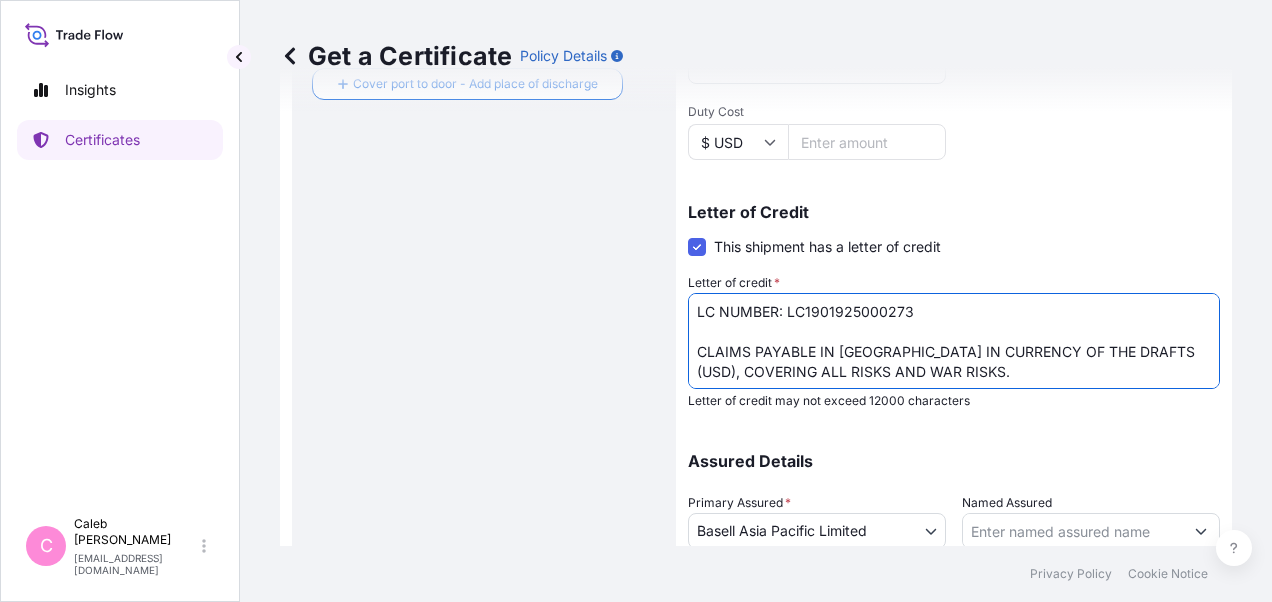 drag, startPoint x: 784, startPoint y: 308, endPoint x: 925, endPoint y: 309, distance: 141.00354 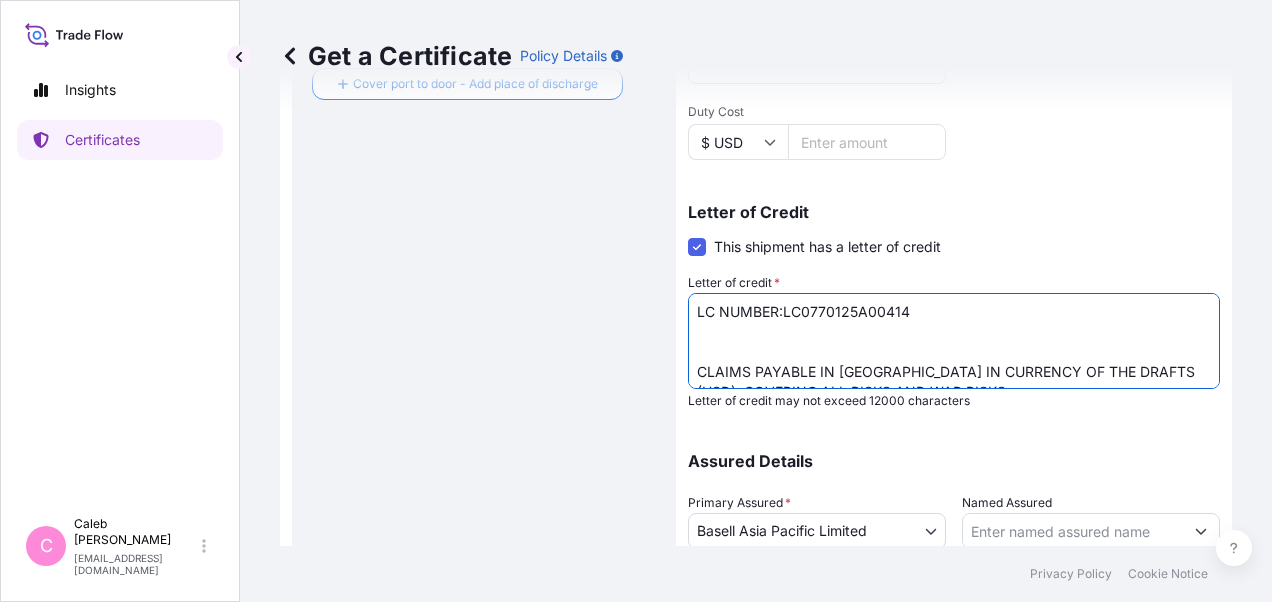 click on "LC NUMBER: LC1901925000273
CLAIMS PAYABLE IN [GEOGRAPHIC_DATA] IN CURRENCY OF THE DRAFTS (USD), COVERING ALL RISKS AND WAR RISKS.
NUMBER OF ORIGINAL(S) ISSUED: 02 (1 ORIGINAL + 1 DUPLICATE )" at bounding box center [954, 341] 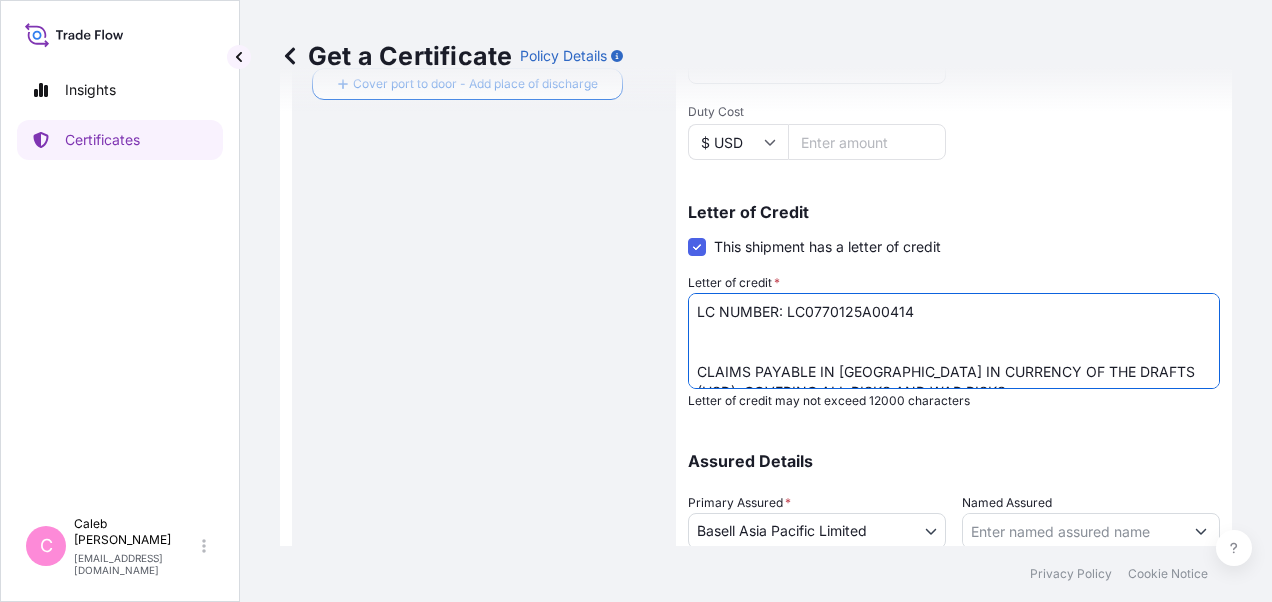 click on "LC NUMBER: LC1901925000273
CLAIMS PAYABLE IN [GEOGRAPHIC_DATA] IN CURRENCY OF THE DRAFTS (USD), COVERING ALL RISKS AND WAR RISKS.
NUMBER OF ORIGINAL(S) ISSUED: 02 (1 ORIGINAL + 1 DUPLICATE )" at bounding box center [954, 341] 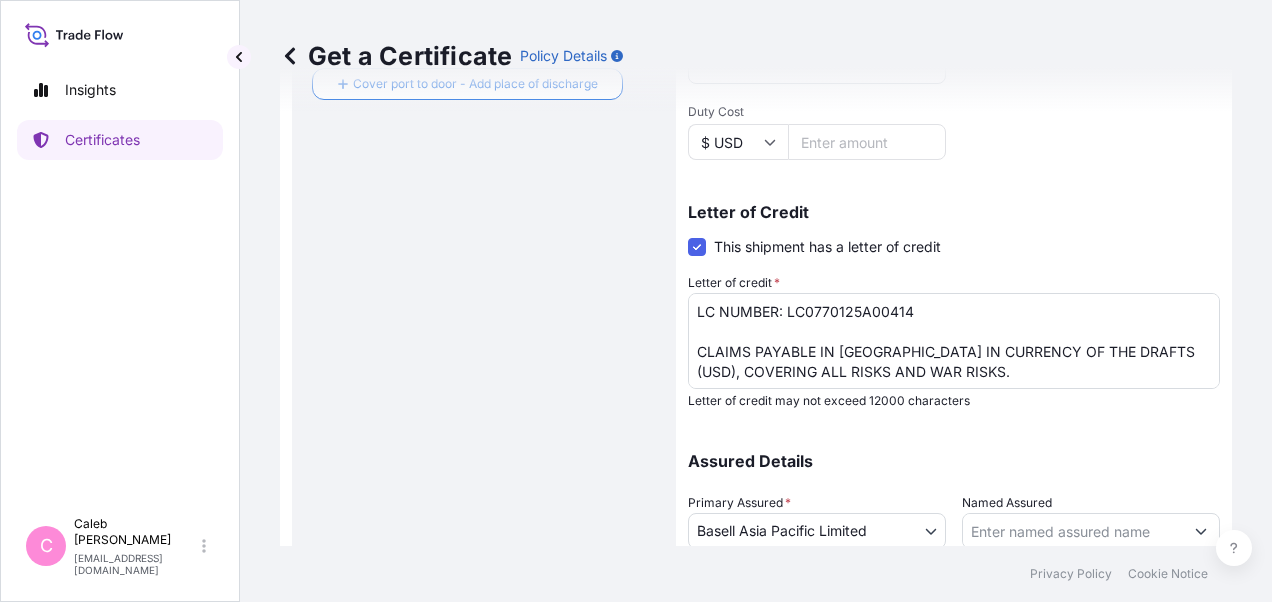 click on "Route Details Reset Route Details   Cover door to port - Add loading place Place of loading Road / [GEOGRAPHIC_DATA] / Inland Origin * [GEOGRAPHIC_DATA], [GEOGRAPHIC_DATA] [GEOGRAPHIC_DATA], [GEOGRAPHIC_DATA] Main transport mode [GEOGRAPHIC_DATA] Destination * [GEOGRAPHIC_DATA], [GEOGRAPHIC_DATA] [GEOGRAPHIC_DATA], [GEOGRAPHIC_DATA] Cover port to door - Add place of discharge Road / Inland Road / Inland Place of Discharge Shipment Details Issue date * [DATE] Date of Departure * [DATE] Date of Arrival mm / dd / yyyy Commodity * Polymers and dry chemicals in bulk Packing Category Commercial Invoice Value    * € EUR 48881.25 Reference SO# 5013083896-2 Description of Cargo * COMMODITY:POLYPROPYLENE MOPLEN WS COPOL
QUANTITY: 85.00MTS Vessel name [GEOGRAPHIC_DATA] MAERSK   527E Marks & Numbers MADE IN [GEOGRAPHIC_DATA] Freight Cost   $ USD Duty Cost   $ USD Letter of Credit This shipment has a letter of credit Letter of credit * Letter of credit may not exceed 12000 characters Assured Details Primary Assured * Basell Asia Pacific Limited Basell [PERSON_NAME] Polyolefins Sp. z o.o. Named Assured" at bounding box center (756, 104) 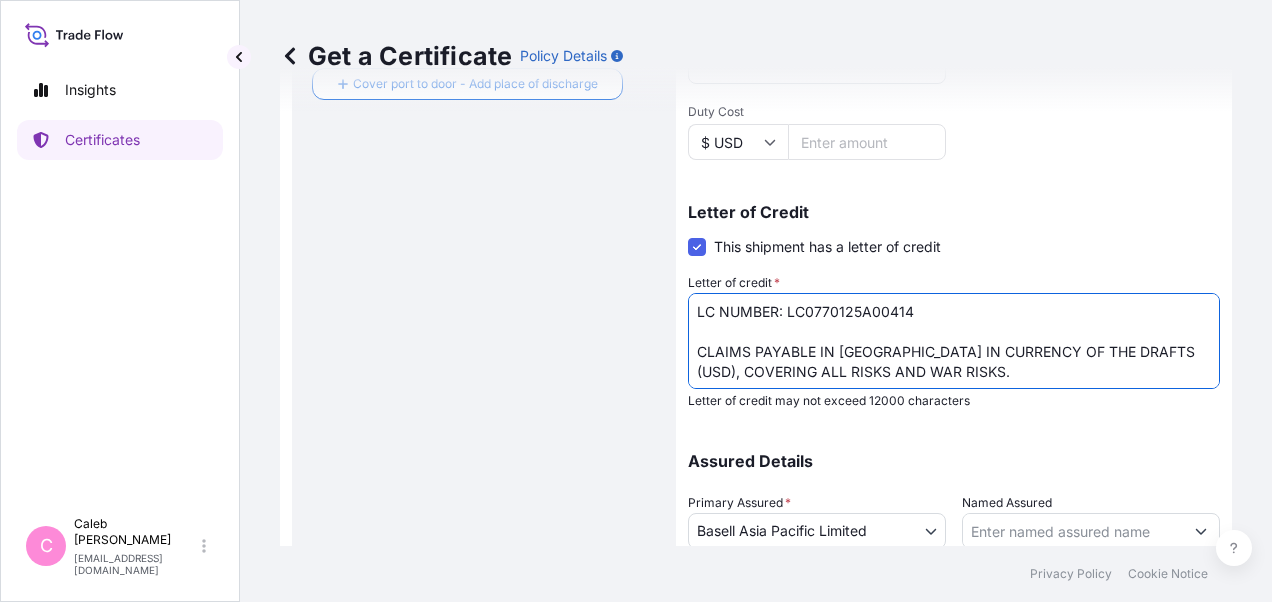 drag, startPoint x: 694, startPoint y: 350, endPoint x: 974, endPoint y: 370, distance: 280.71338 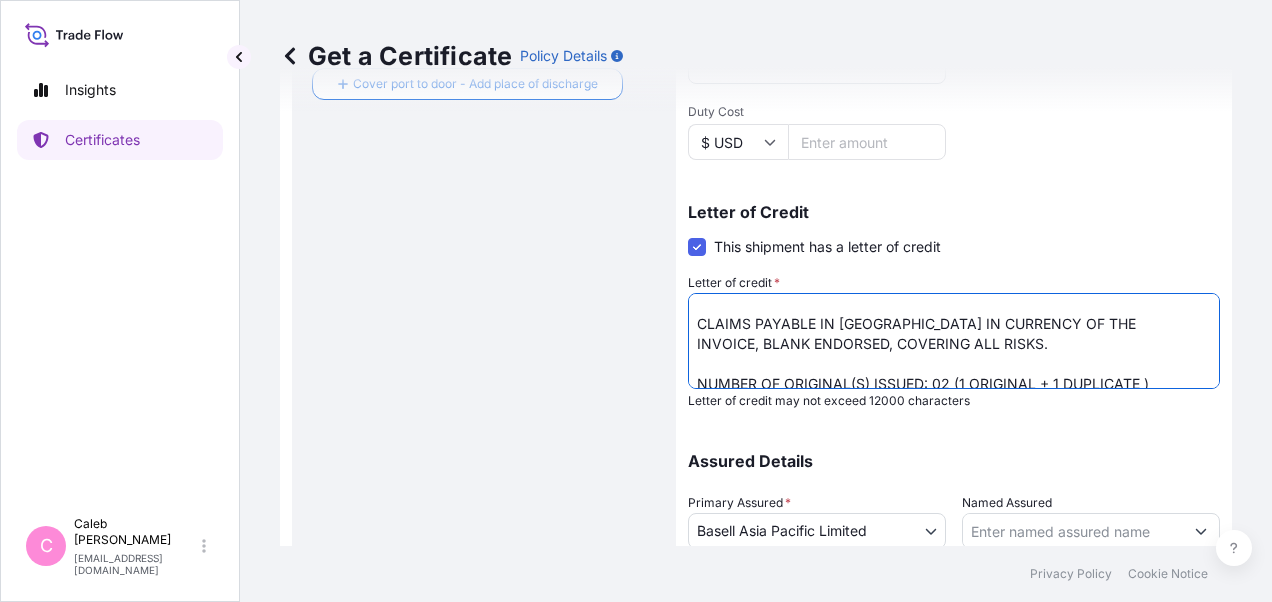 scroll, scrollTop: 40, scrollLeft: 0, axis: vertical 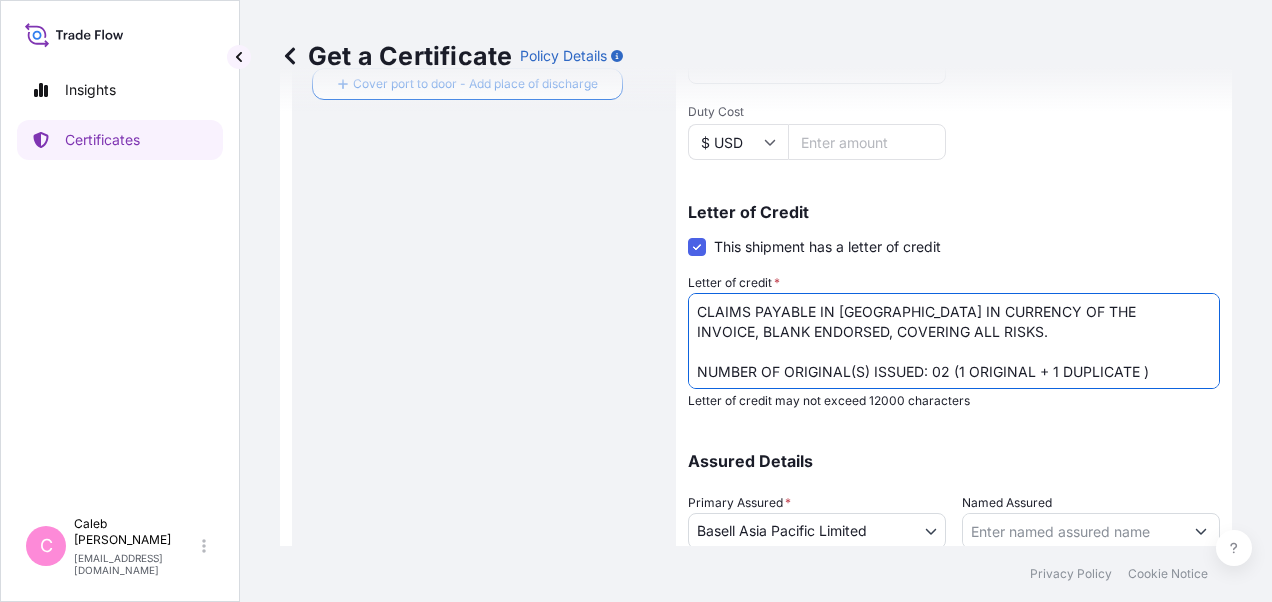 click on "LC NUMBER: LC1901925000273
CLAIMS PAYABLE IN [GEOGRAPHIC_DATA] IN CURRENCY OF THE DRAFTS (USD), COVERING ALL RISKS AND WAR RISKS.
NUMBER OF ORIGINAL(S) ISSUED: 02 (1 ORIGINAL + 1 DUPLICATE )" at bounding box center [954, 341] 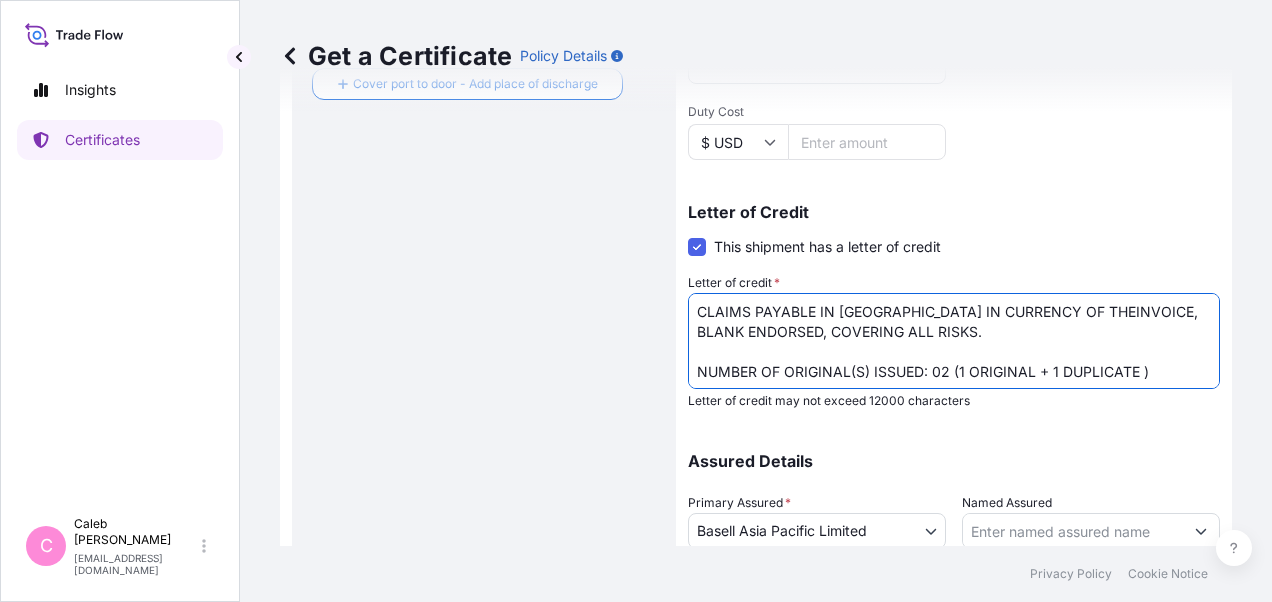 scroll, scrollTop: 20, scrollLeft: 0, axis: vertical 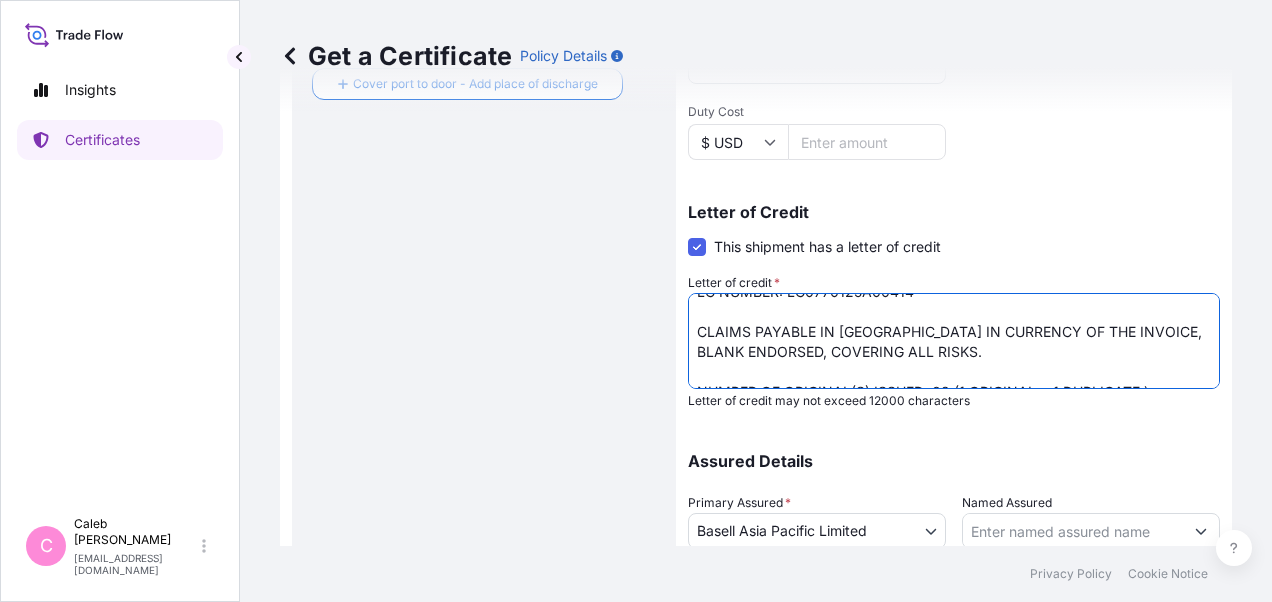 click on "LC NUMBER: LC1901925000273
CLAIMS PAYABLE IN [GEOGRAPHIC_DATA] IN CURRENCY OF THE DRAFTS (USD), COVERING ALL RISKS AND WAR RISKS.
NUMBER OF ORIGINAL(S) ISSUED: 02 (1 ORIGINAL + 1 DUPLICATE )" at bounding box center (954, 341) 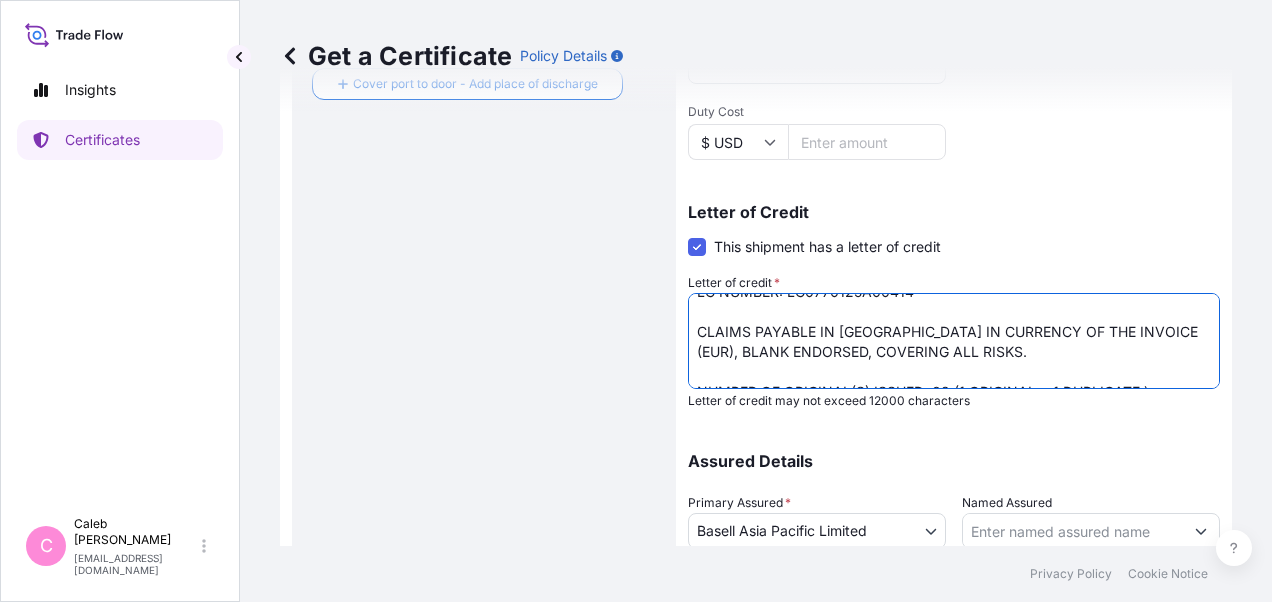 click on "LC NUMBER: LC1901925000273
CLAIMS PAYABLE IN [GEOGRAPHIC_DATA] IN CURRENCY OF THE DRAFTS (USD), COVERING ALL RISKS AND WAR RISKS.
NUMBER OF ORIGINAL(S) ISSUED: 02 (1 ORIGINAL + 1 DUPLICATE )" at bounding box center [954, 341] 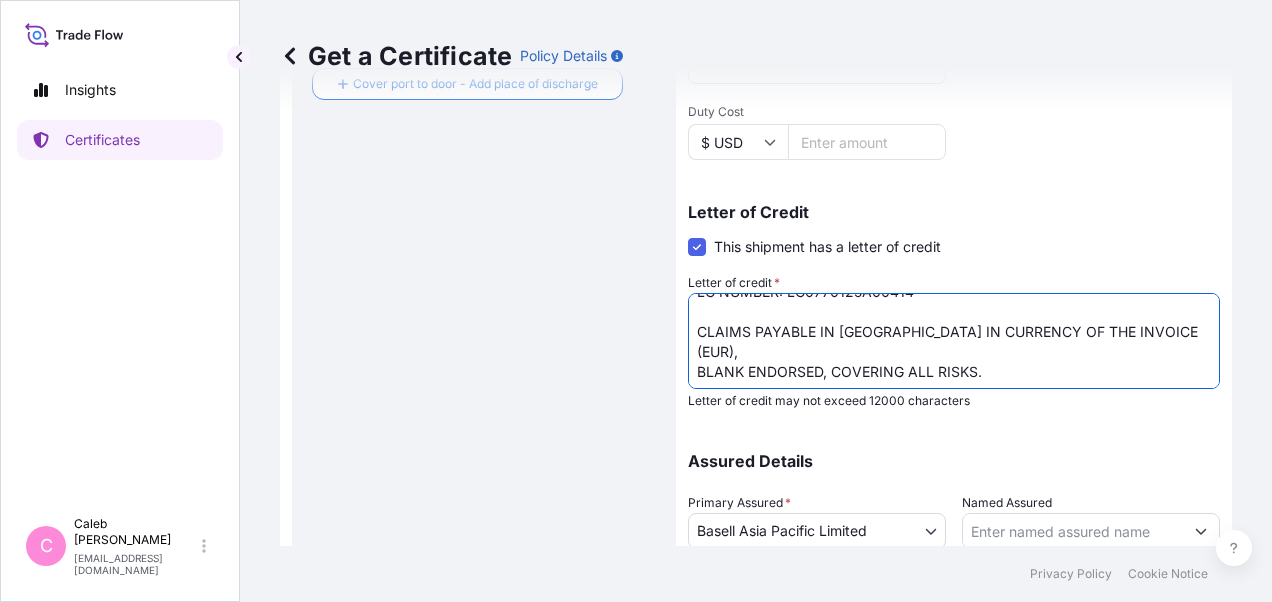 scroll, scrollTop: 40, scrollLeft: 0, axis: vertical 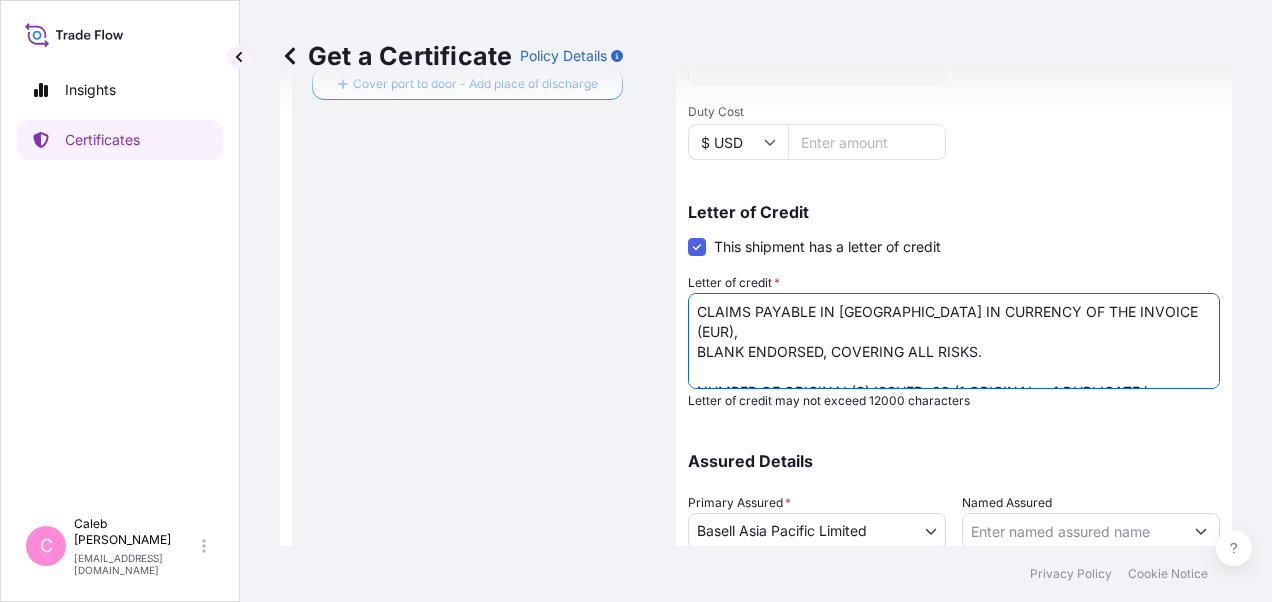 drag, startPoint x: 830, startPoint y: 329, endPoint x: 693, endPoint y: 329, distance: 137 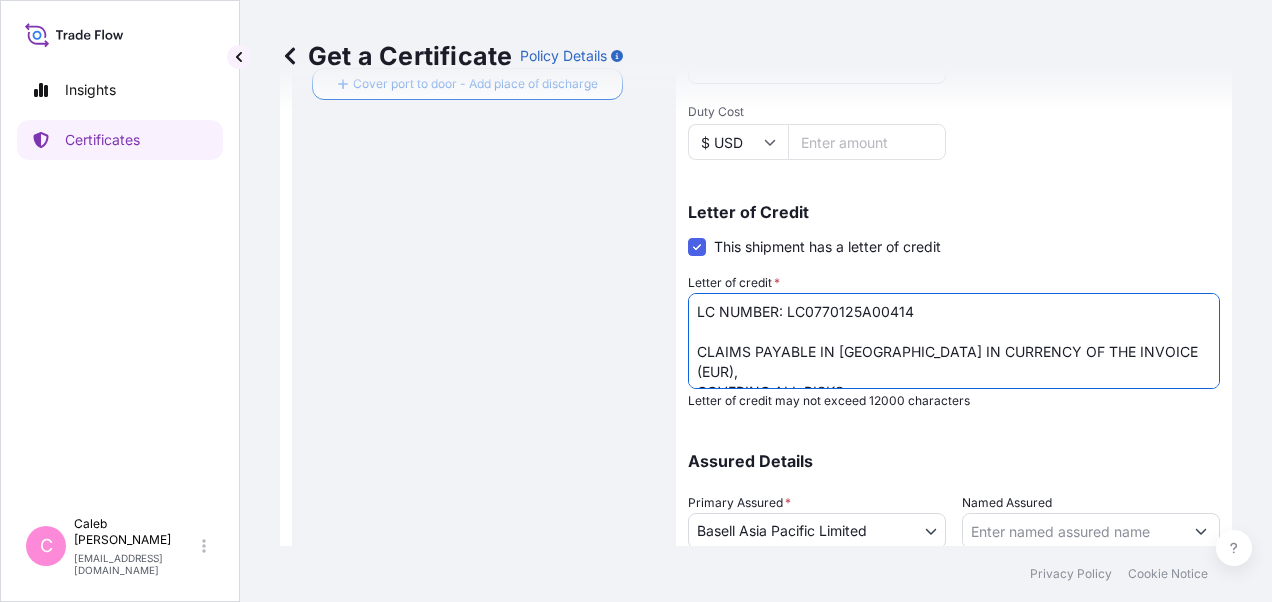 scroll, scrollTop: 41, scrollLeft: 0, axis: vertical 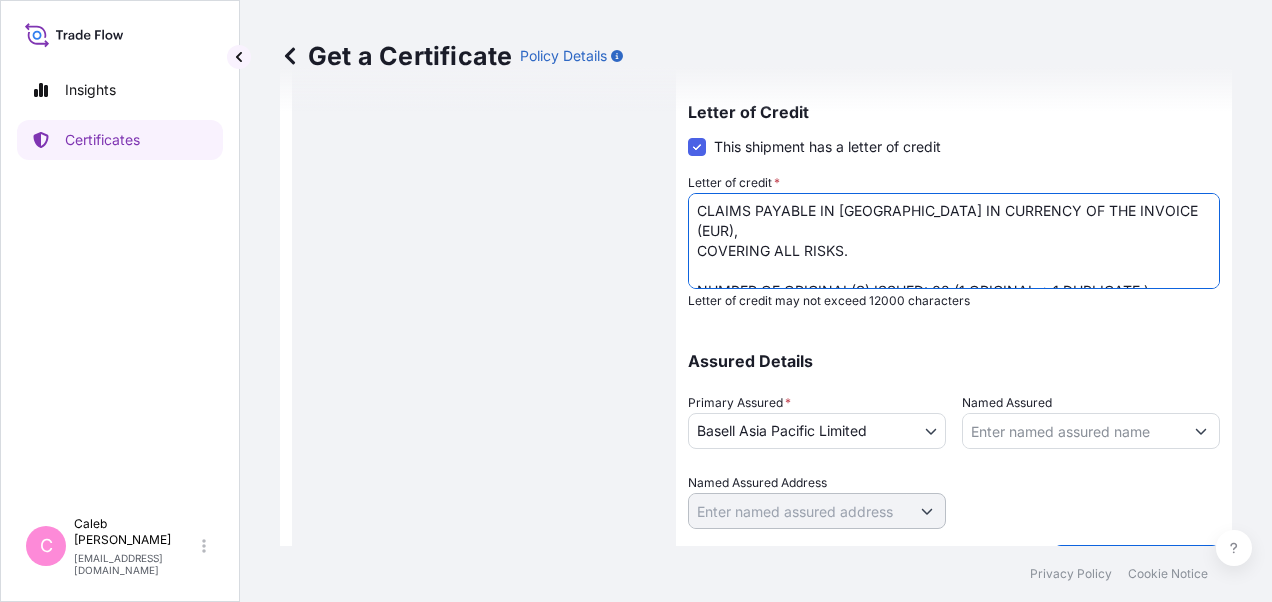 type on "LC NUMBER: LC0770125A00414
CLAIMS PAYABLE IN [GEOGRAPHIC_DATA] IN CURRENCY OF THE INVOICE (EUR),
COVERING ALL RISKS.
NUMBER OF ORIGINAL(S) ISSUED: 02 (1 ORIGINAL + 1 DUPLICATE )" 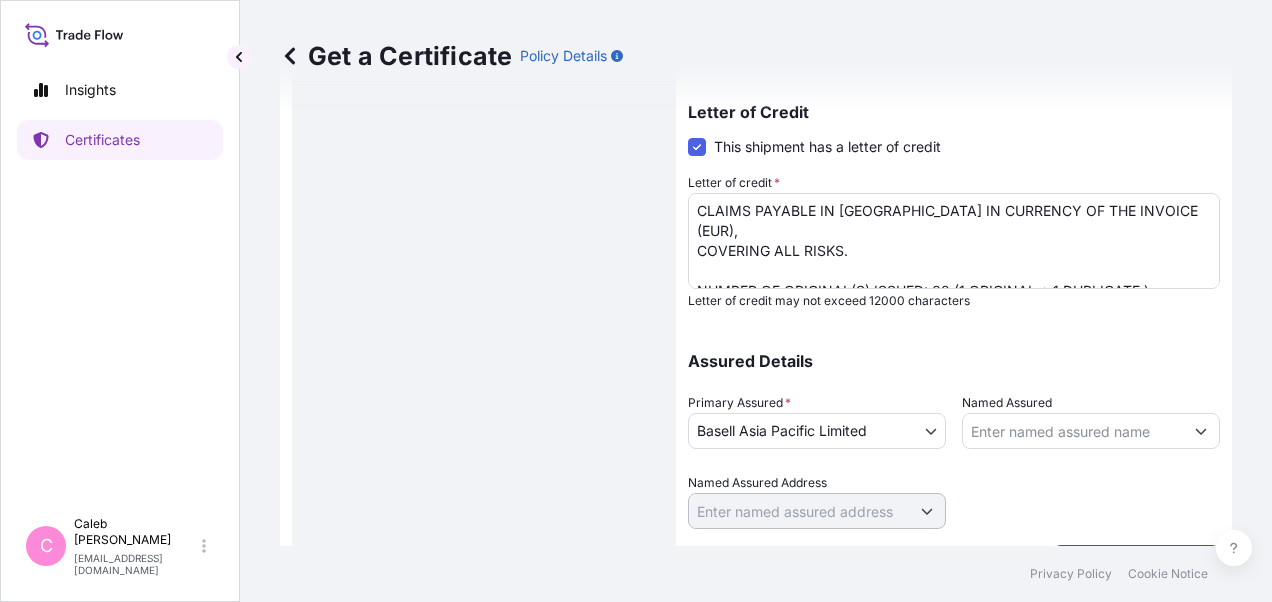 click on "Route Details Reset Route Details   Cover door to port - Add loading place Place of loading Road / [GEOGRAPHIC_DATA] / Inland Origin * [GEOGRAPHIC_DATA], [GEOGRAPHIC_DATA] [GEOGRAPHIC_DATA], [GEOGRAPHIC_DATA] Main transport mode [GEOGRAPHIC_DATA] Destination * [GEOGRAPHIC_DATA], [GEOGRAPHIC_DATA] [GEOGRAPHIC_DATA], [GEOGRAPHIC_DATA] Cover port to door - Add place of discharge Road / [GEOGRAPHIC_DATA] / Inland Place of Discharge" at bounding box center (484, 4) 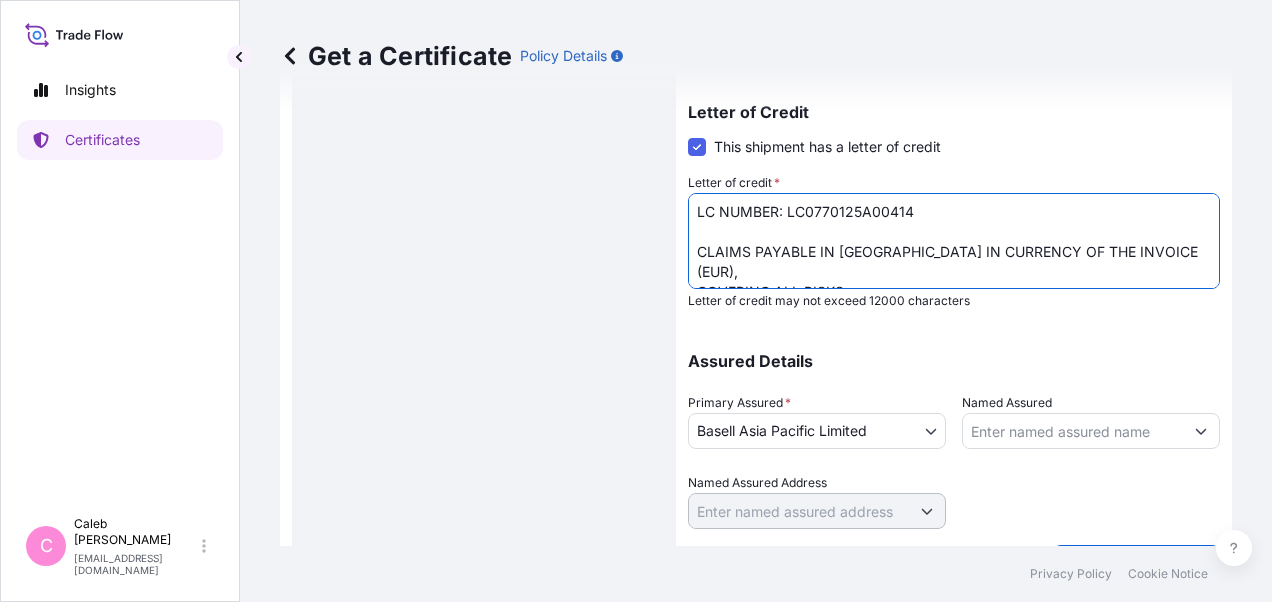 scroll, scrollTop: 41, scrollLeft: 0, axis: vertical 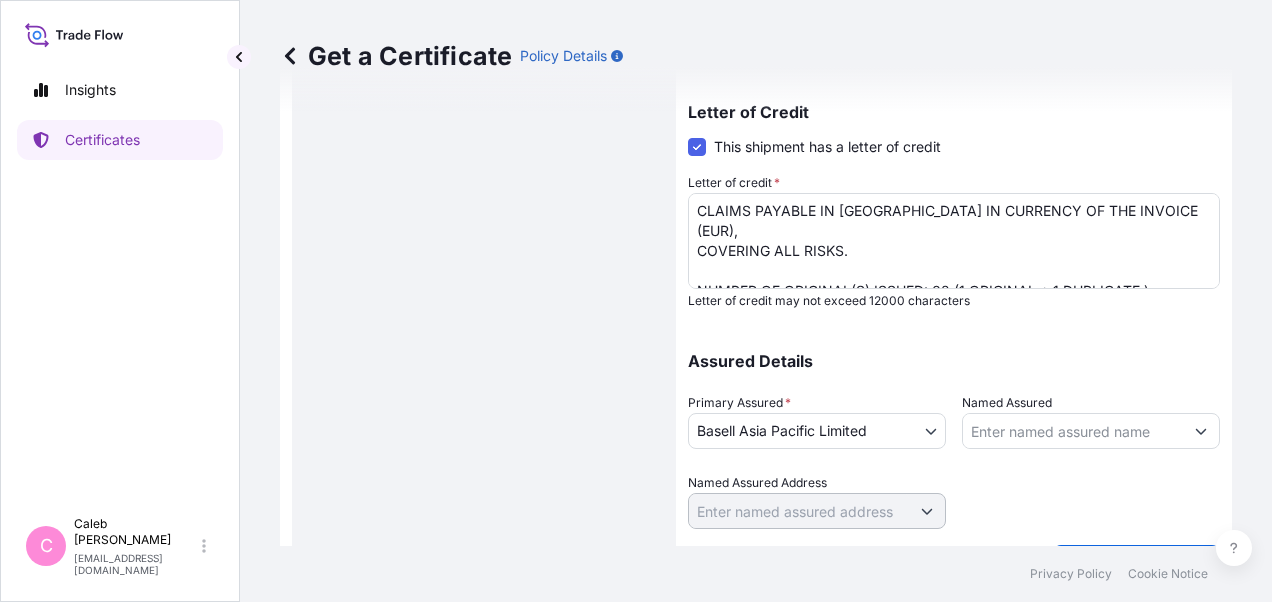 drag, startPoint x: 440, startPoint y: 340, endPoint x: 514, endPoint y: 339, distance: 74.00676 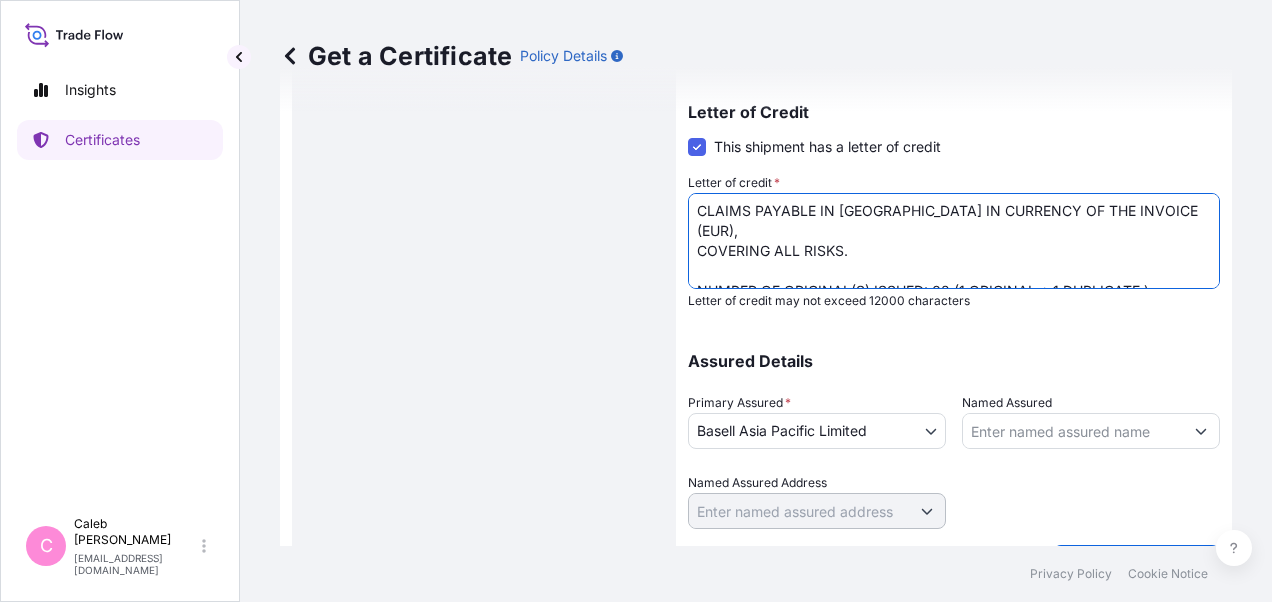 scroll, scrollTop: 750, scrollLeft: 0, axis: vertical 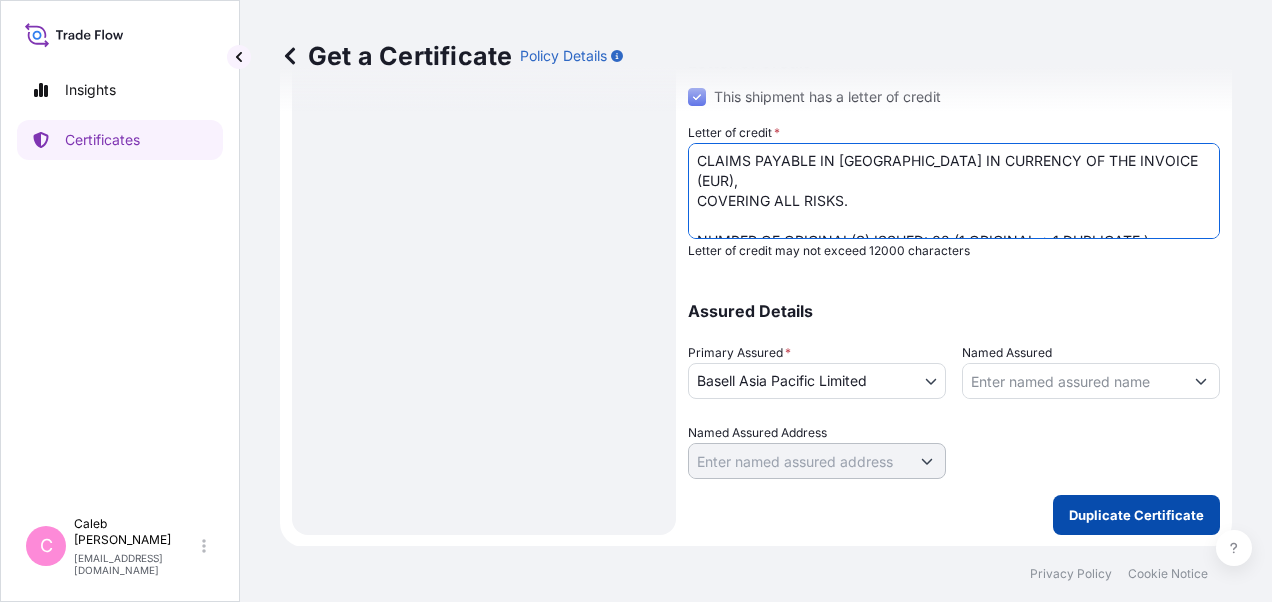 click on "Duplicate Certificate" at bounding box center [1136, 515] 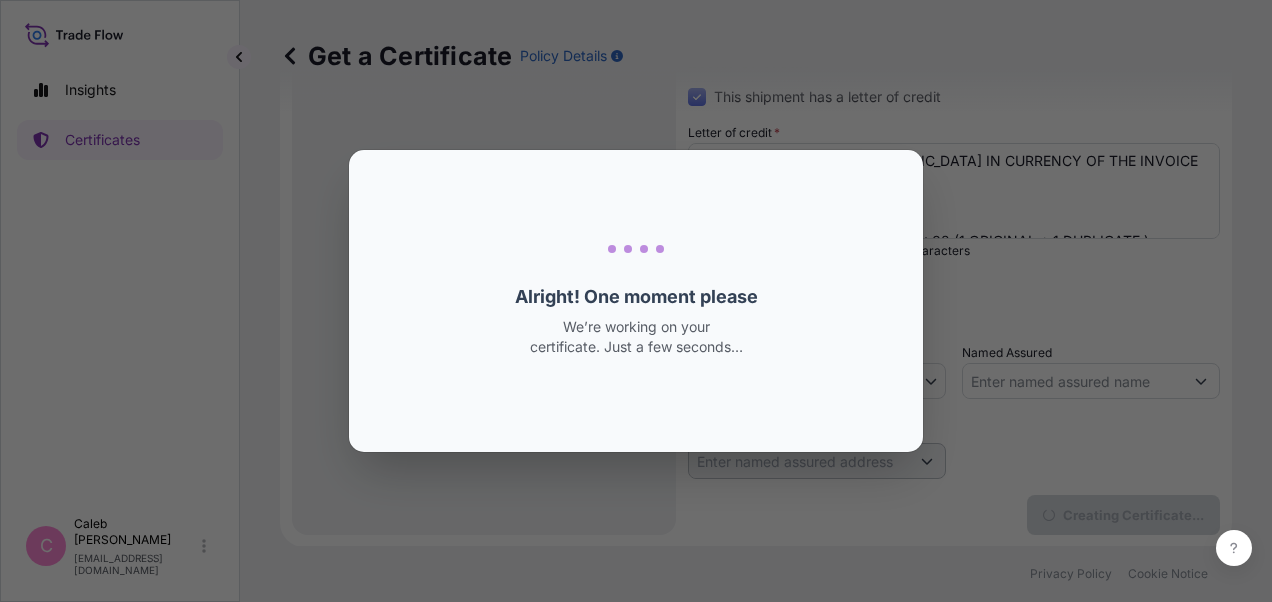 scroll, scrollTop: 0, scrollLeft: 0, axis: both 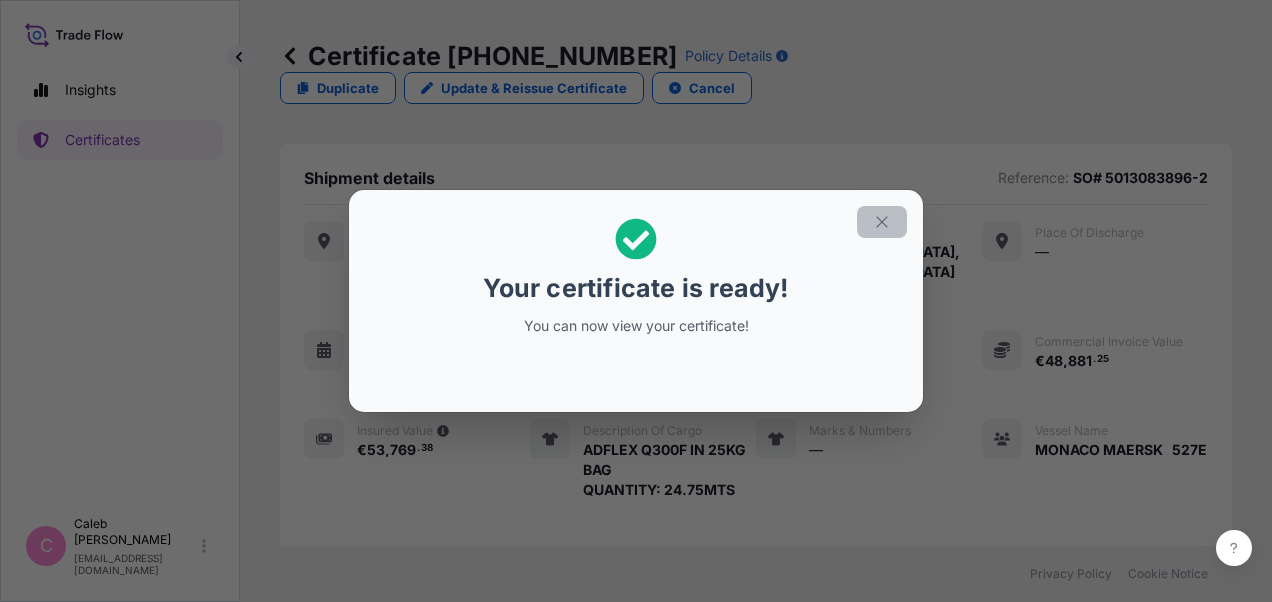 click 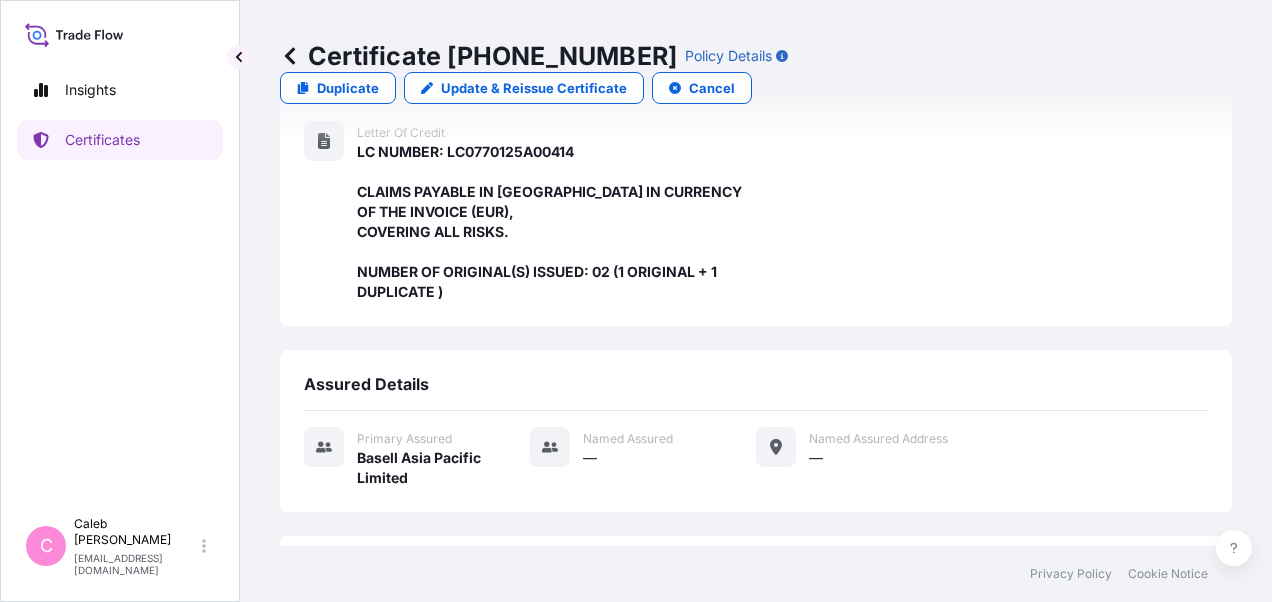 scroll, scrollTop: 854, scrollLeft: 0, axis: vertical 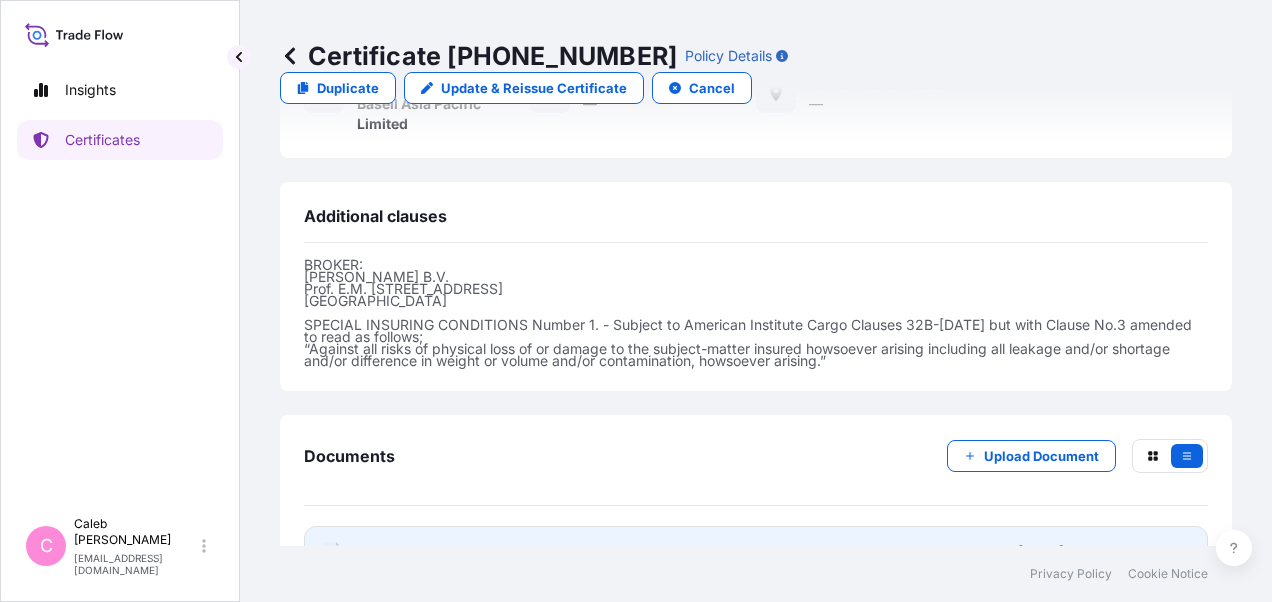 click on "Certificate" at bounding box center [393, 552] 